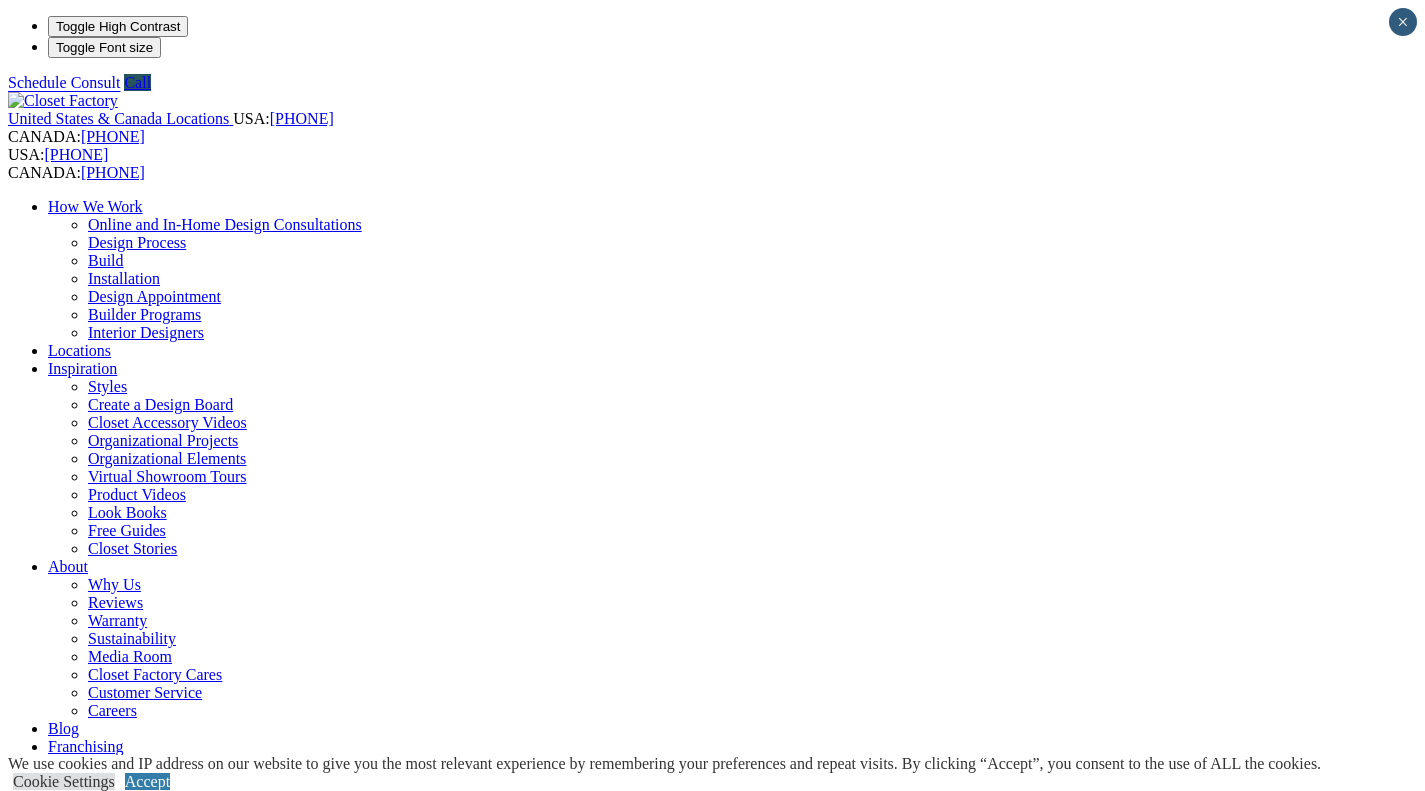 scroll, scrollTop: 0, scrollLeft: 0, axis: both 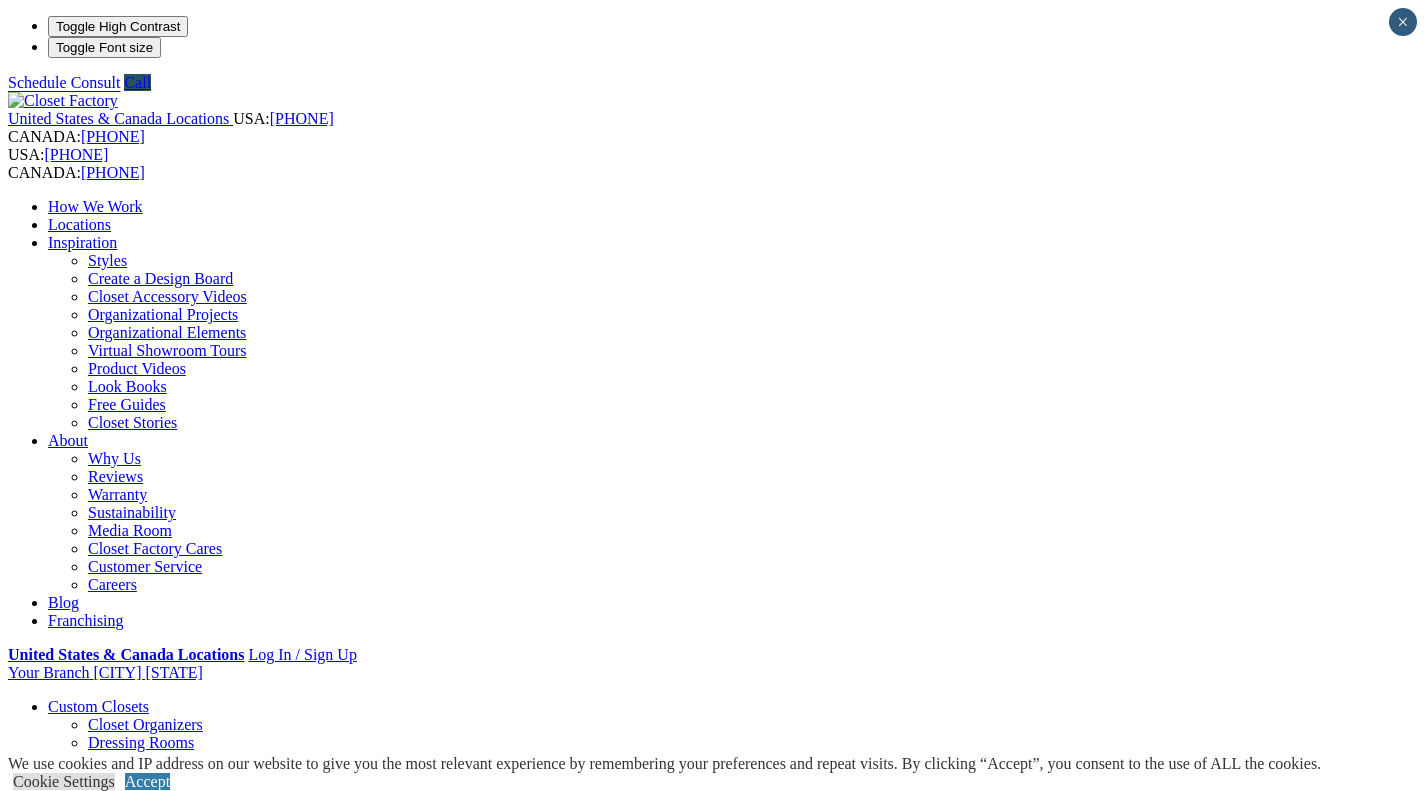 click on "Walk-in Closets" at bounding box center (139, 814) 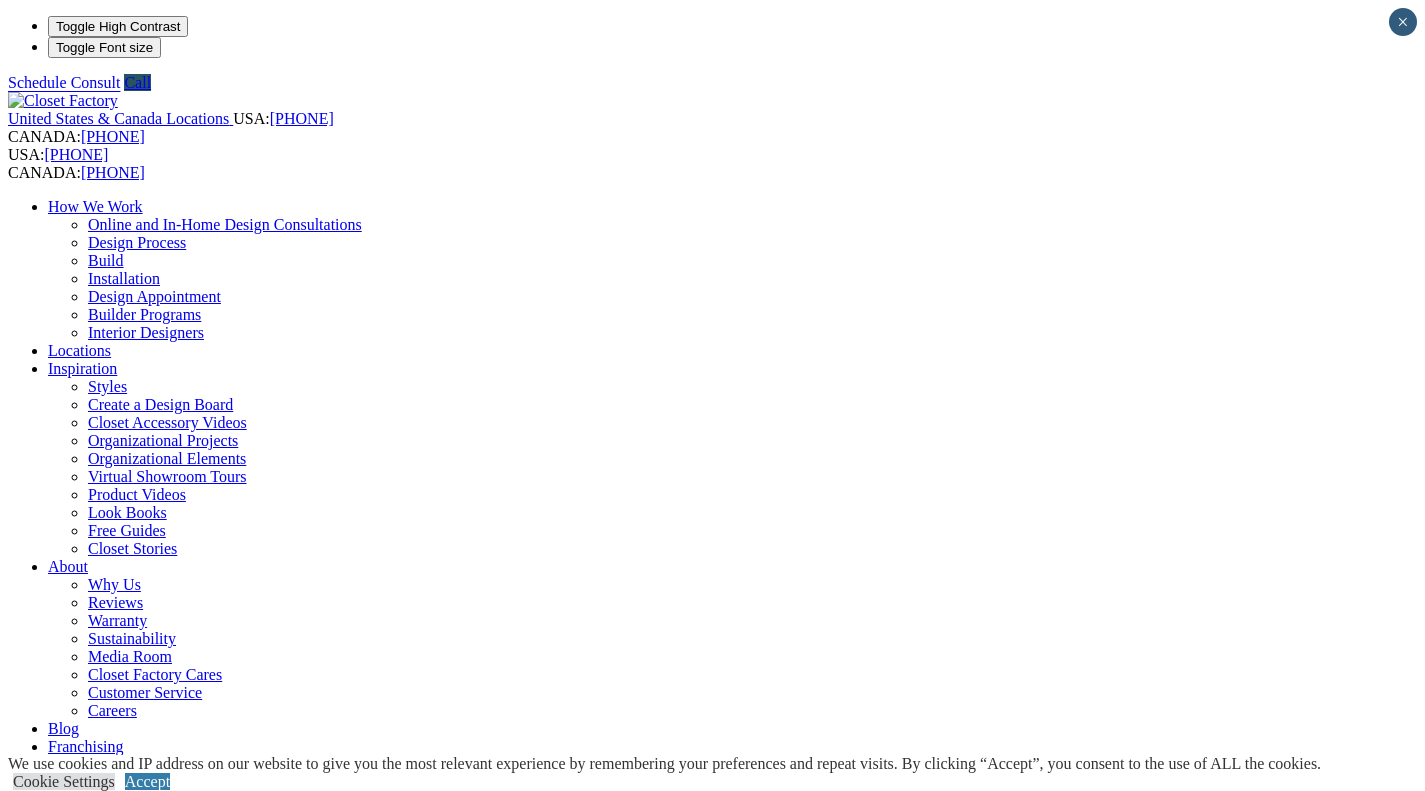 scroll, scrollTop: 0, scrollLeft: 0, axis: both 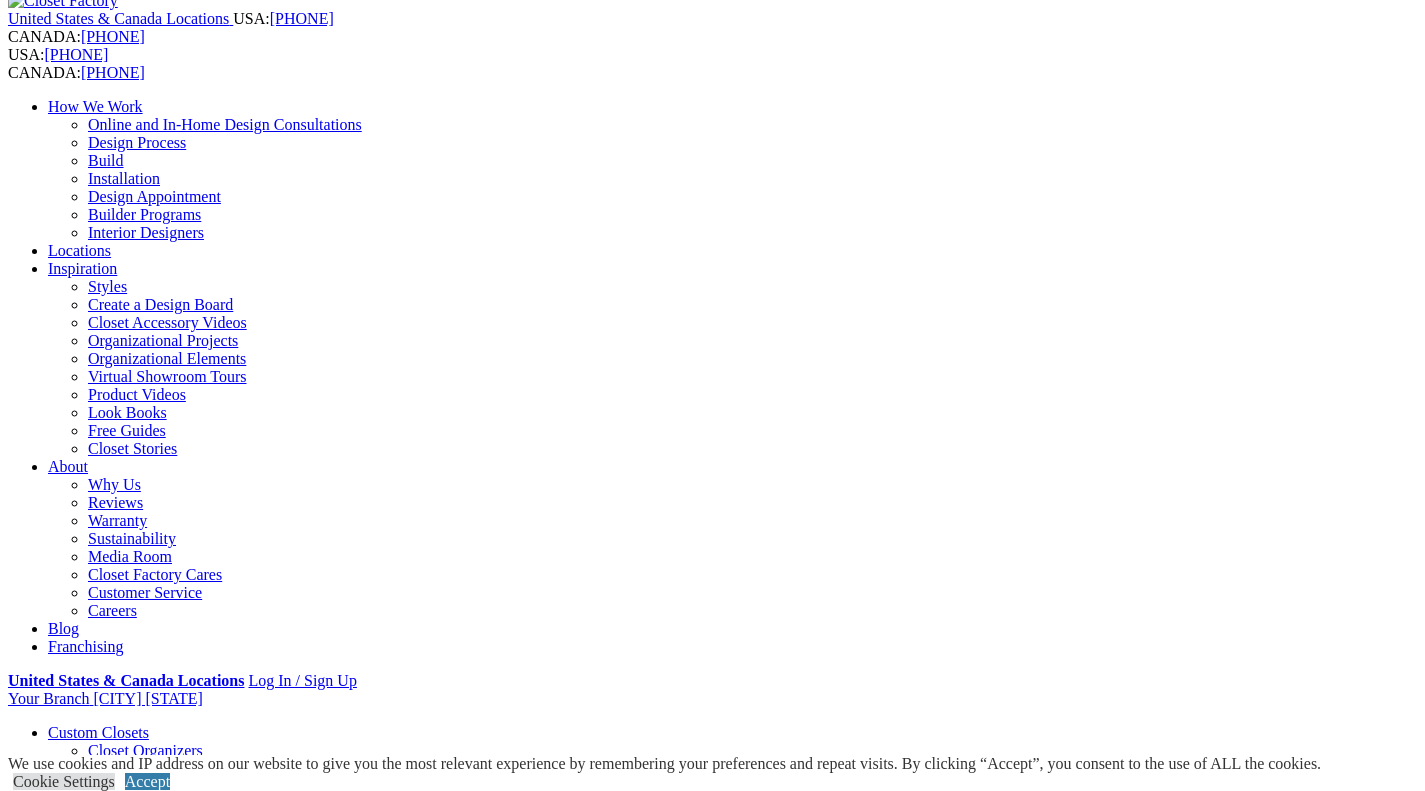 click on "CLOSE (X)" at bounding box center (46, 1753) 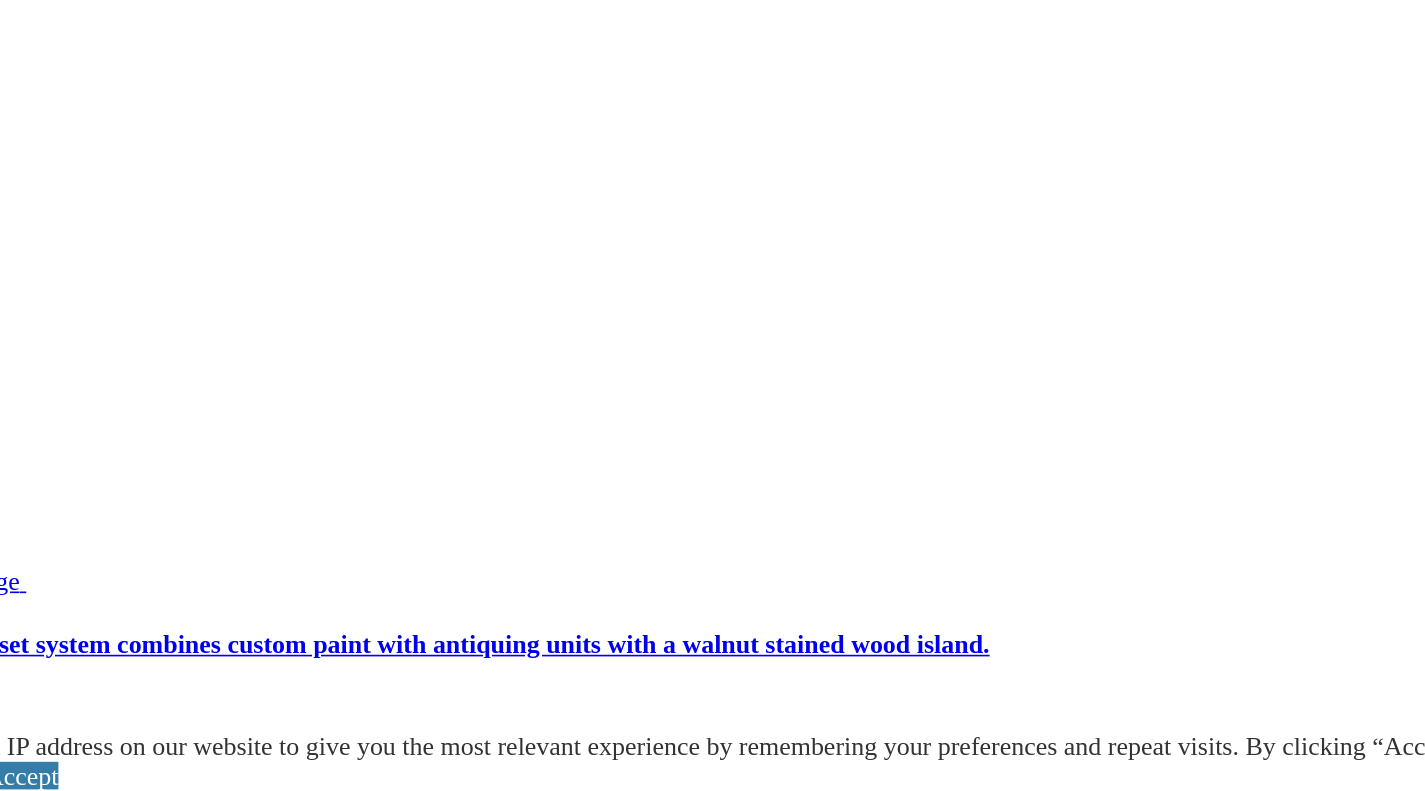 scroll, scrollTop: 4006, scrollLeft: 0, axis: vertical 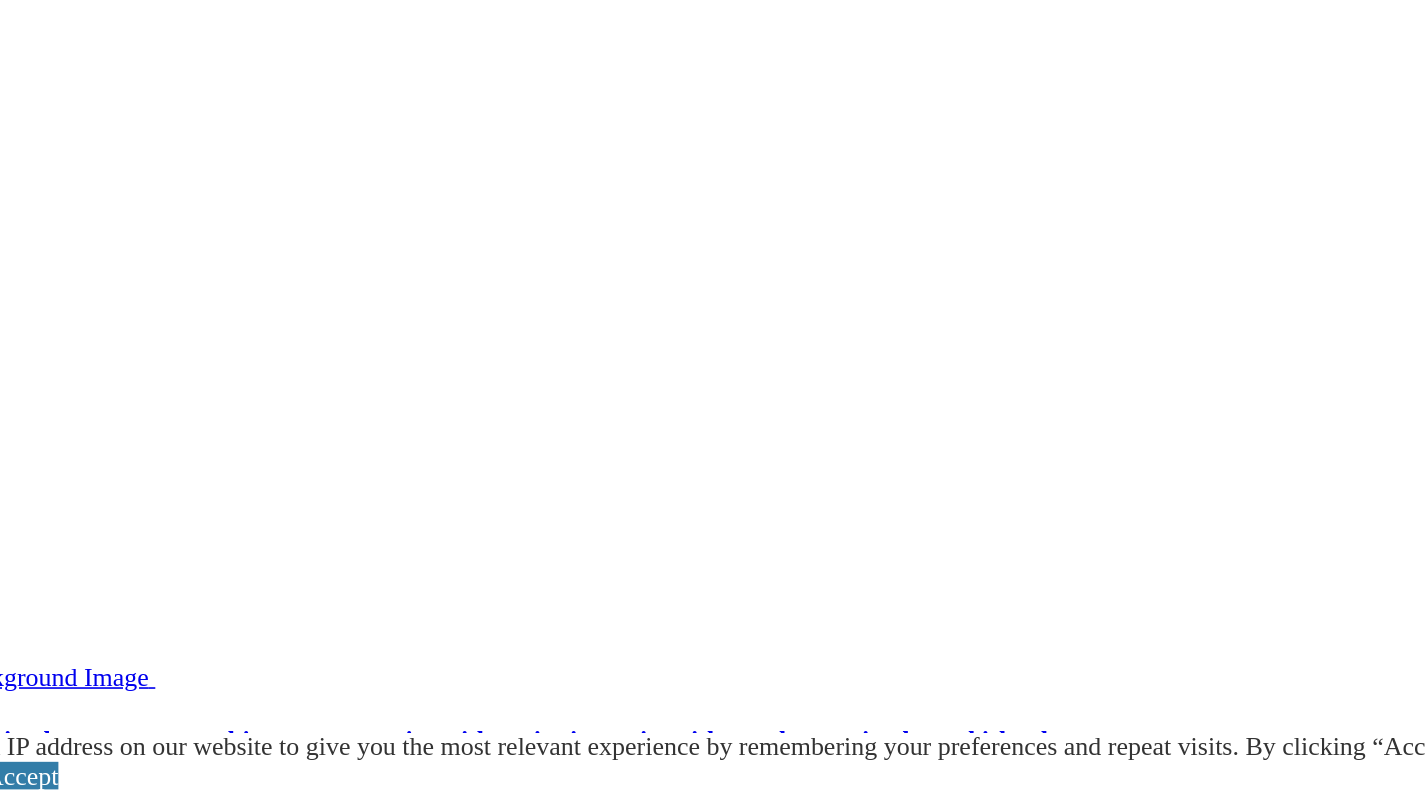 click at bounding box center [110, 2832] 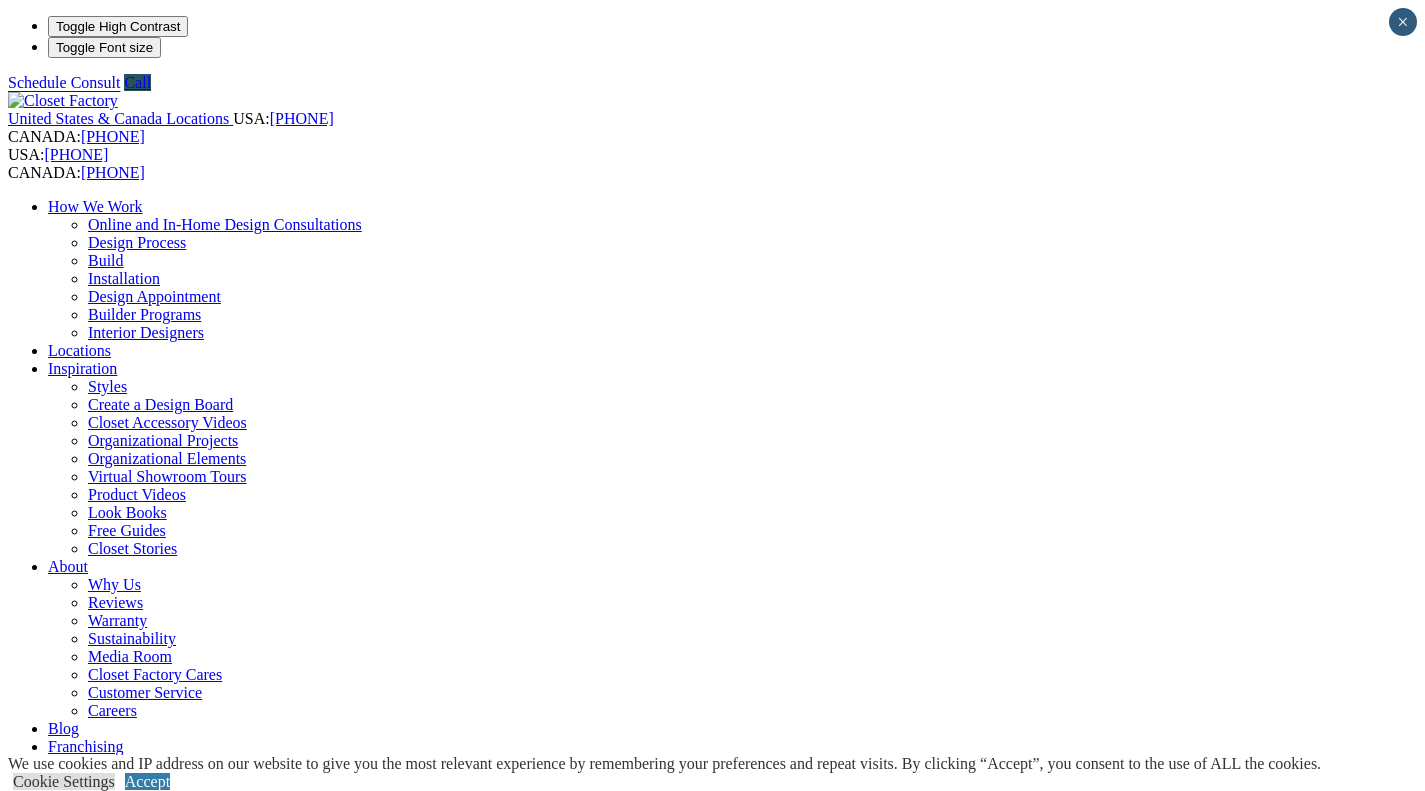scroll, scrollTop: 0, scrollLeft: 0, axis: both 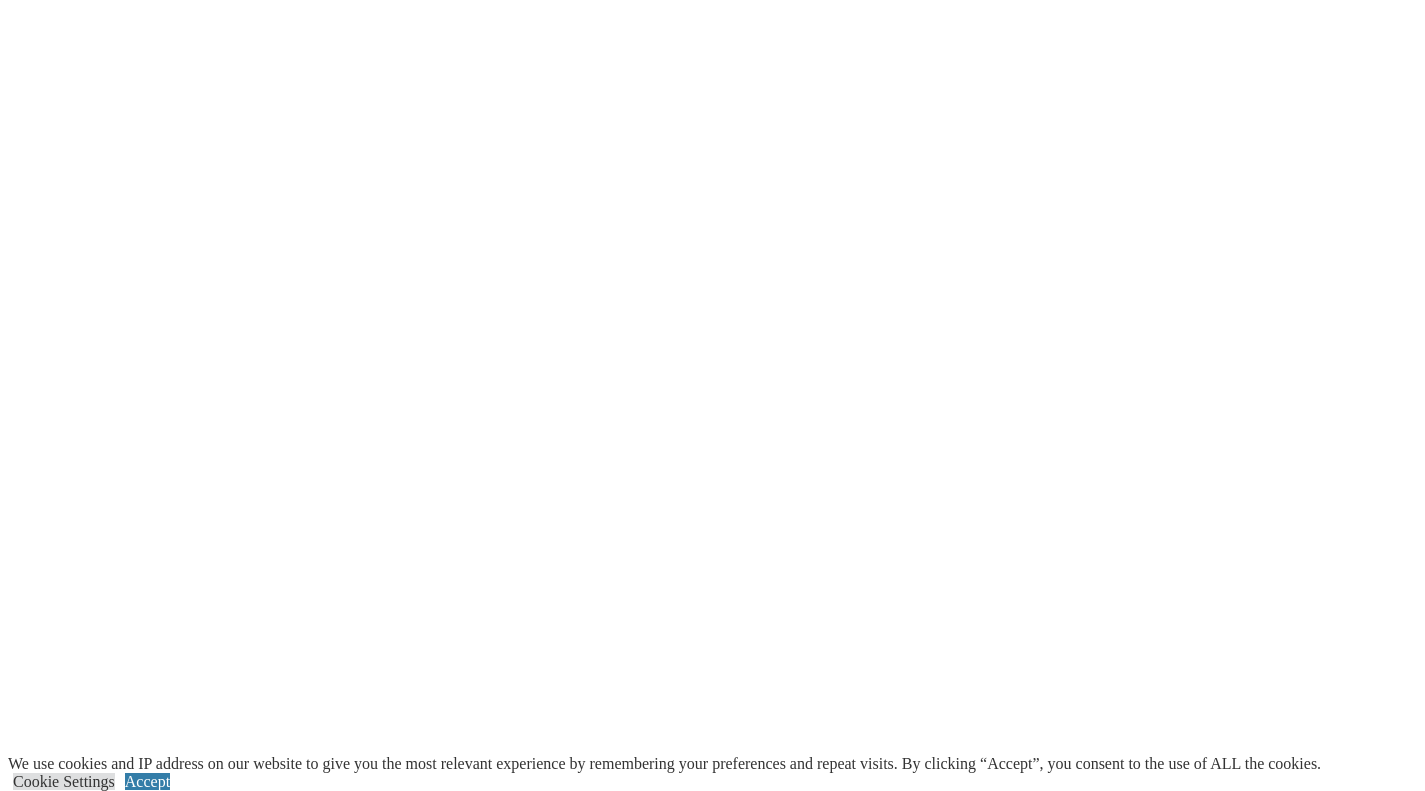 click at bounding box center (-715, 1742) 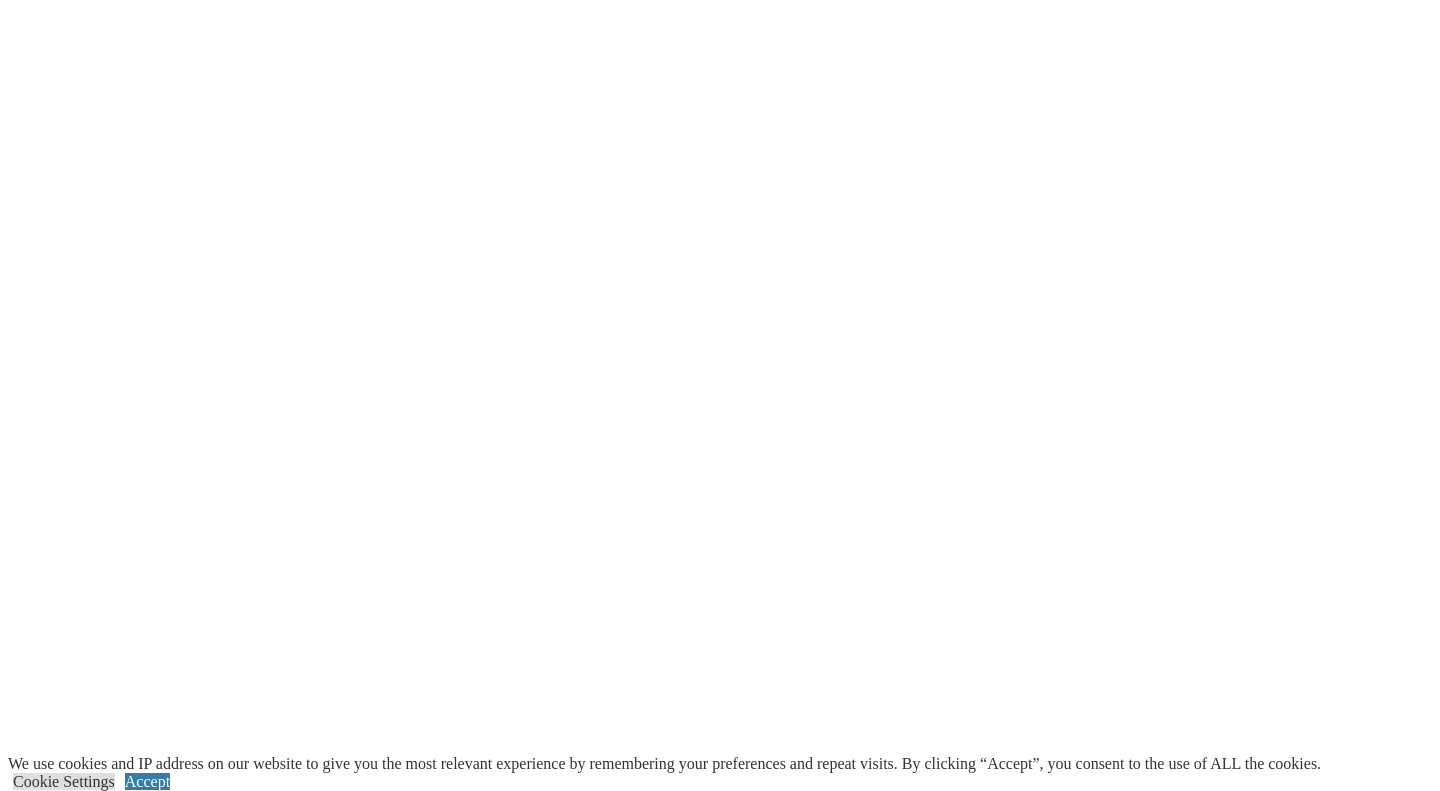 click at bounding box center (170, 9272) 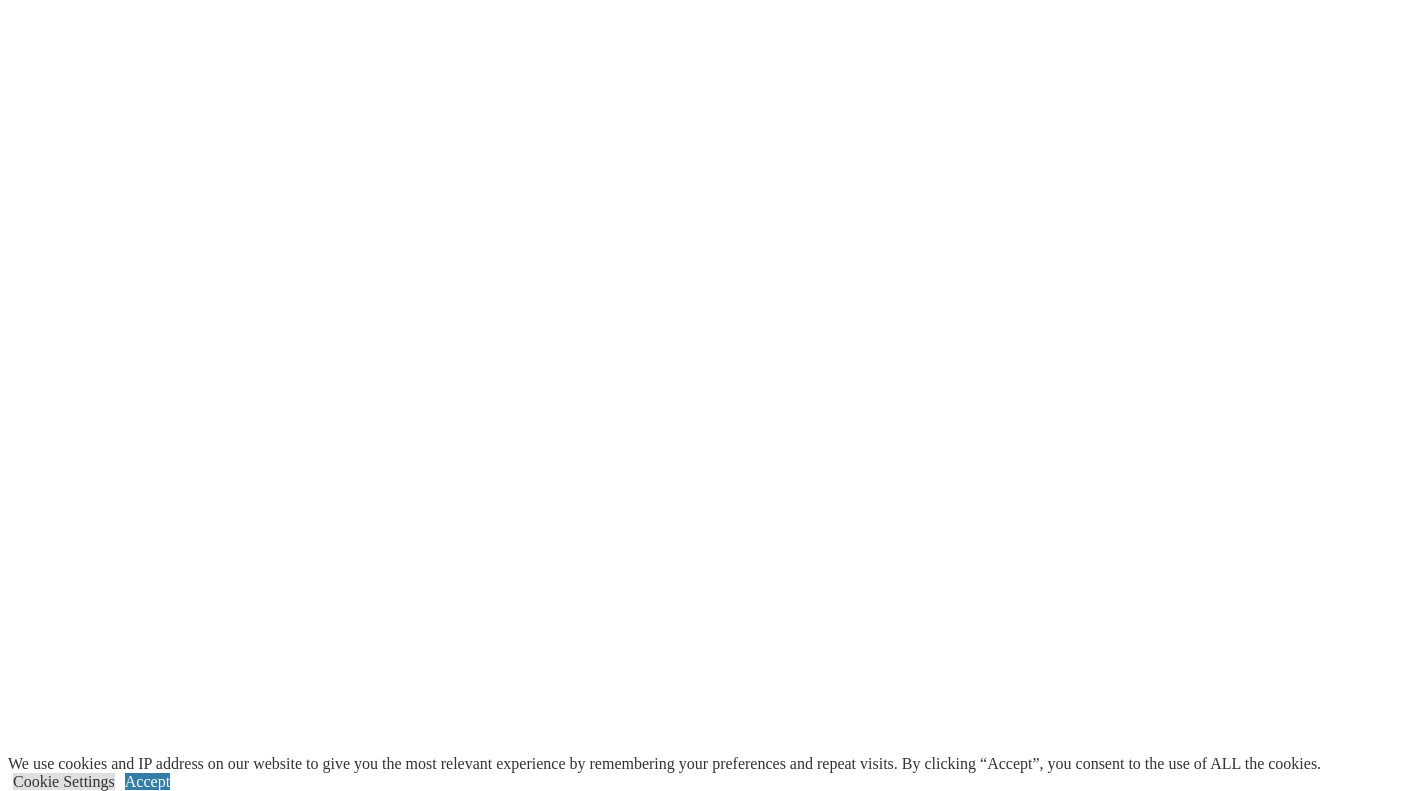 click at bounding box center [-722, 1769] 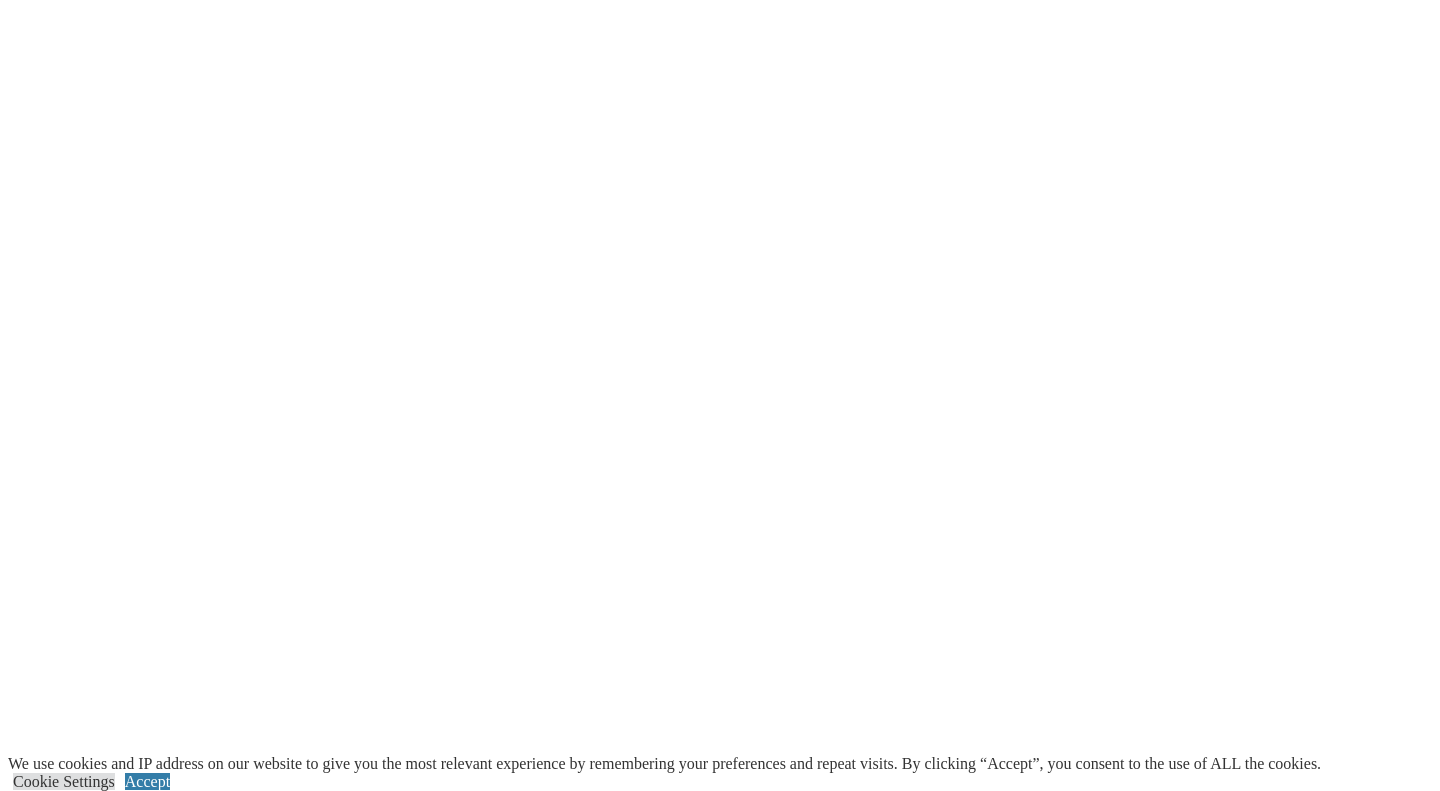 click at bounding box center [8, 9272] 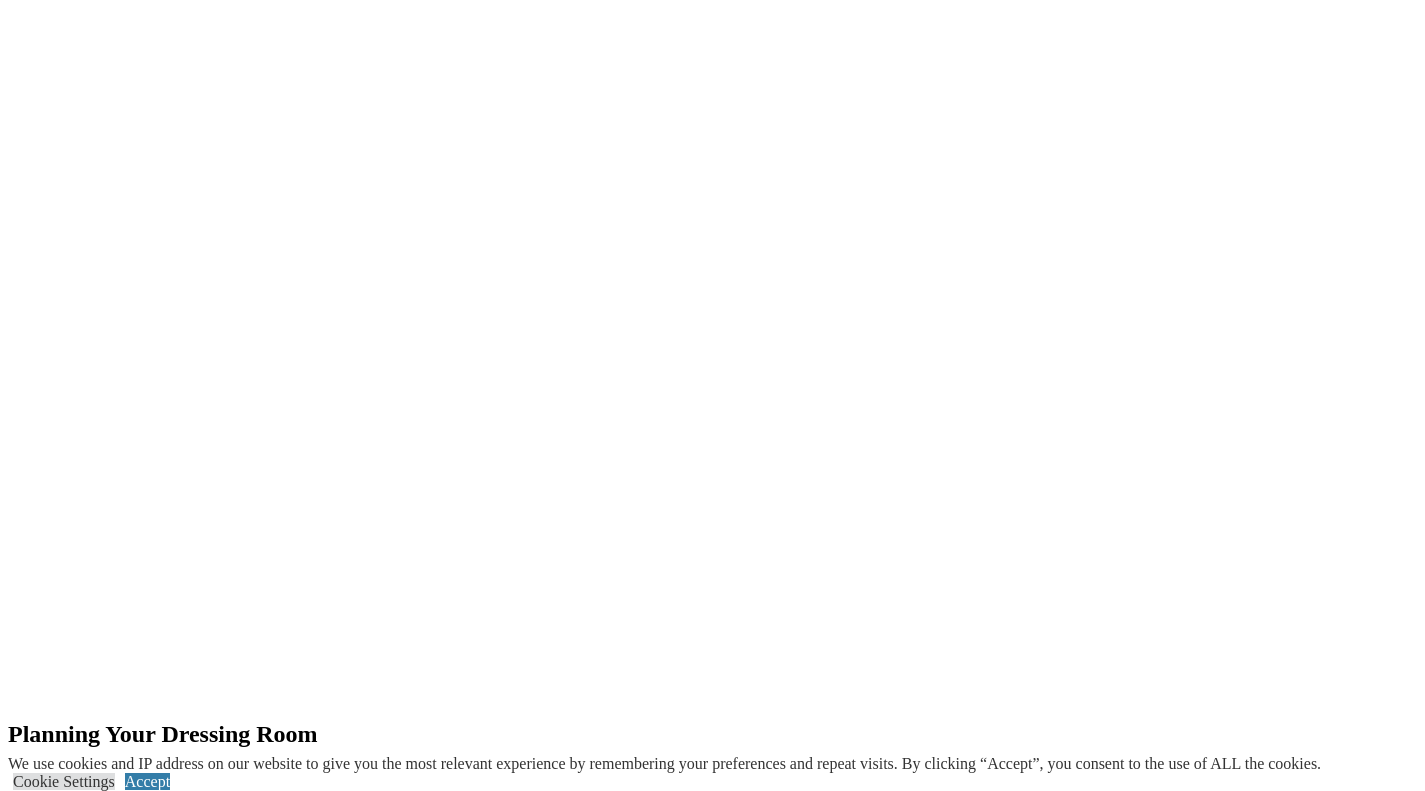 scroll, scrollTop: 1900, scrollLeft: 0, axis: vertical 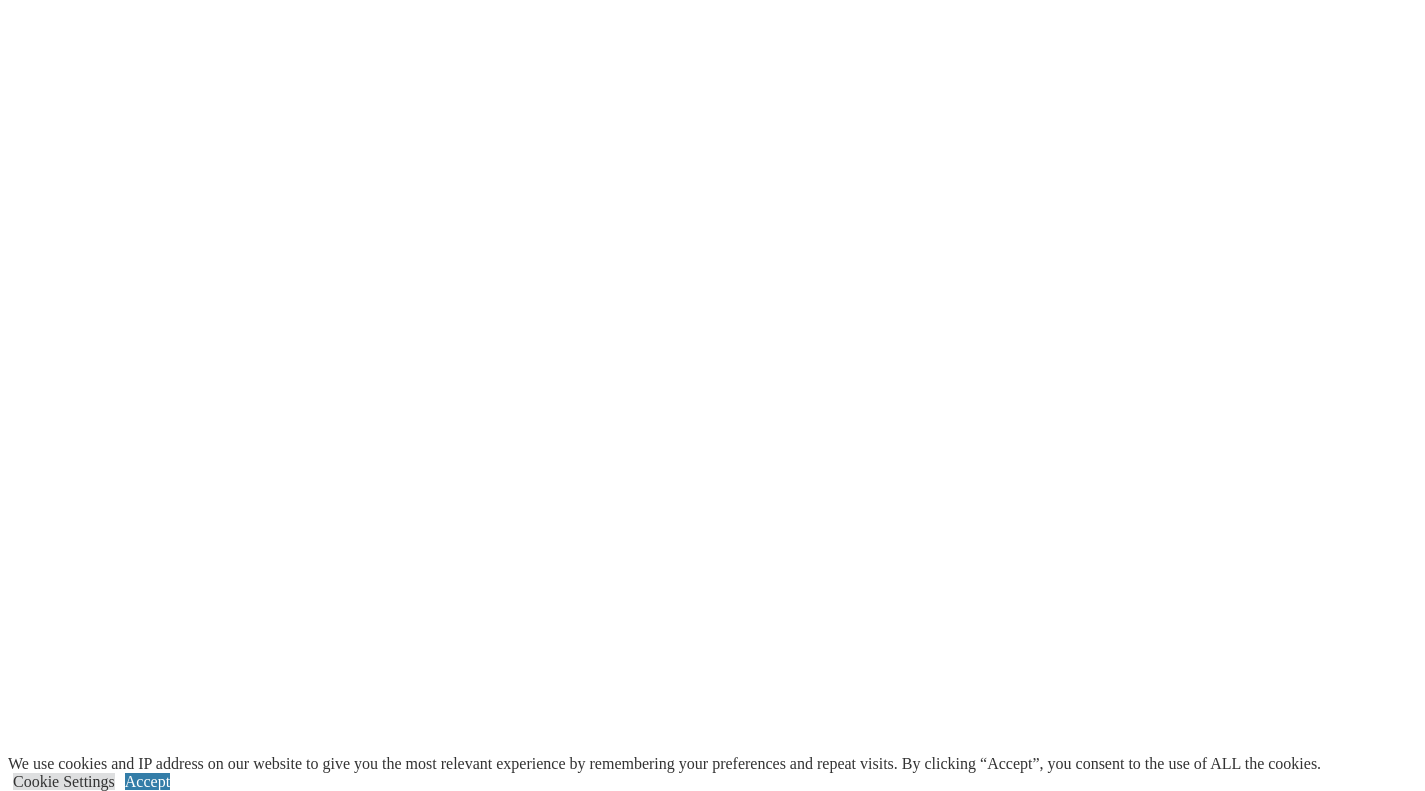 click on "next" at bounding box center (712, 1877) 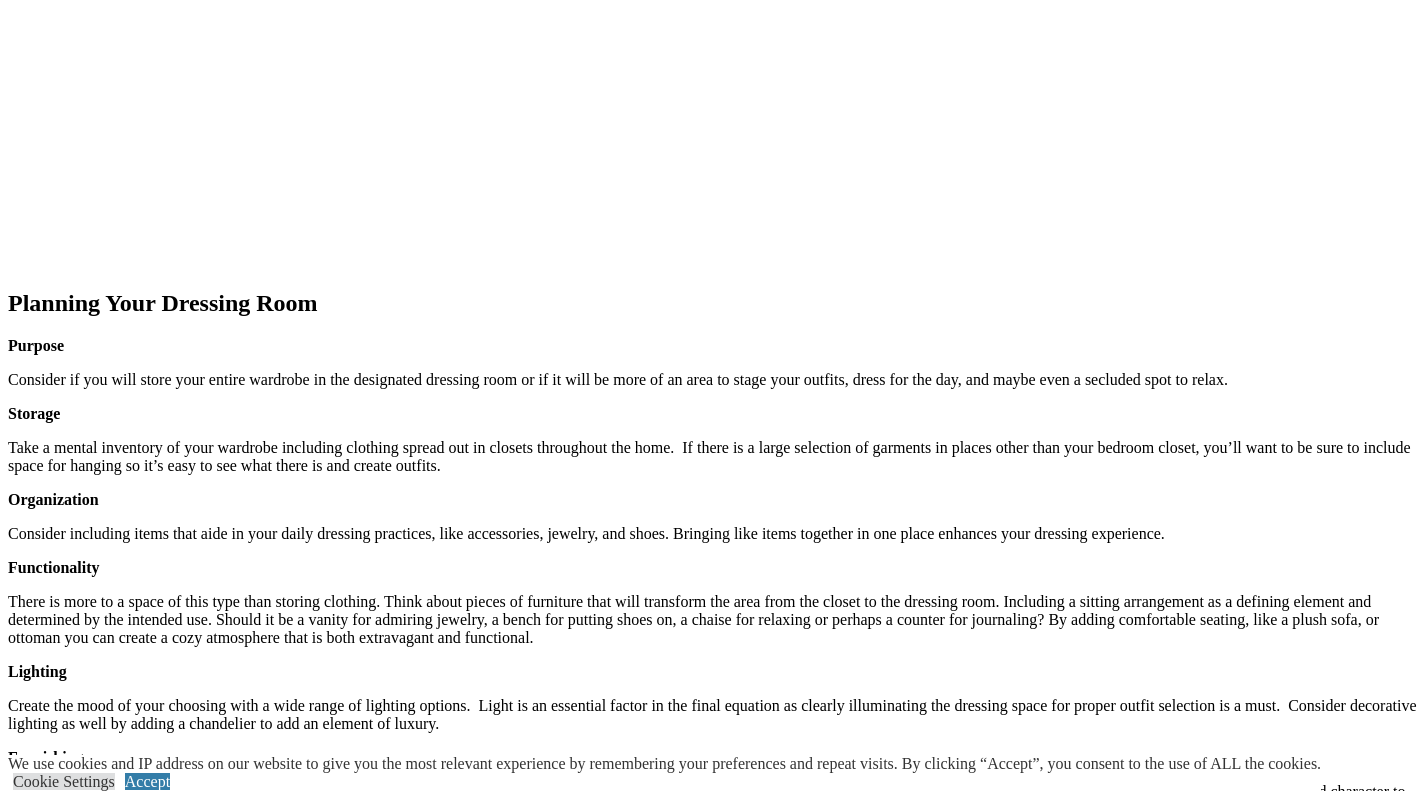 scroll, scrollTop: 2500, scrollLeft: 0, axis: vertical 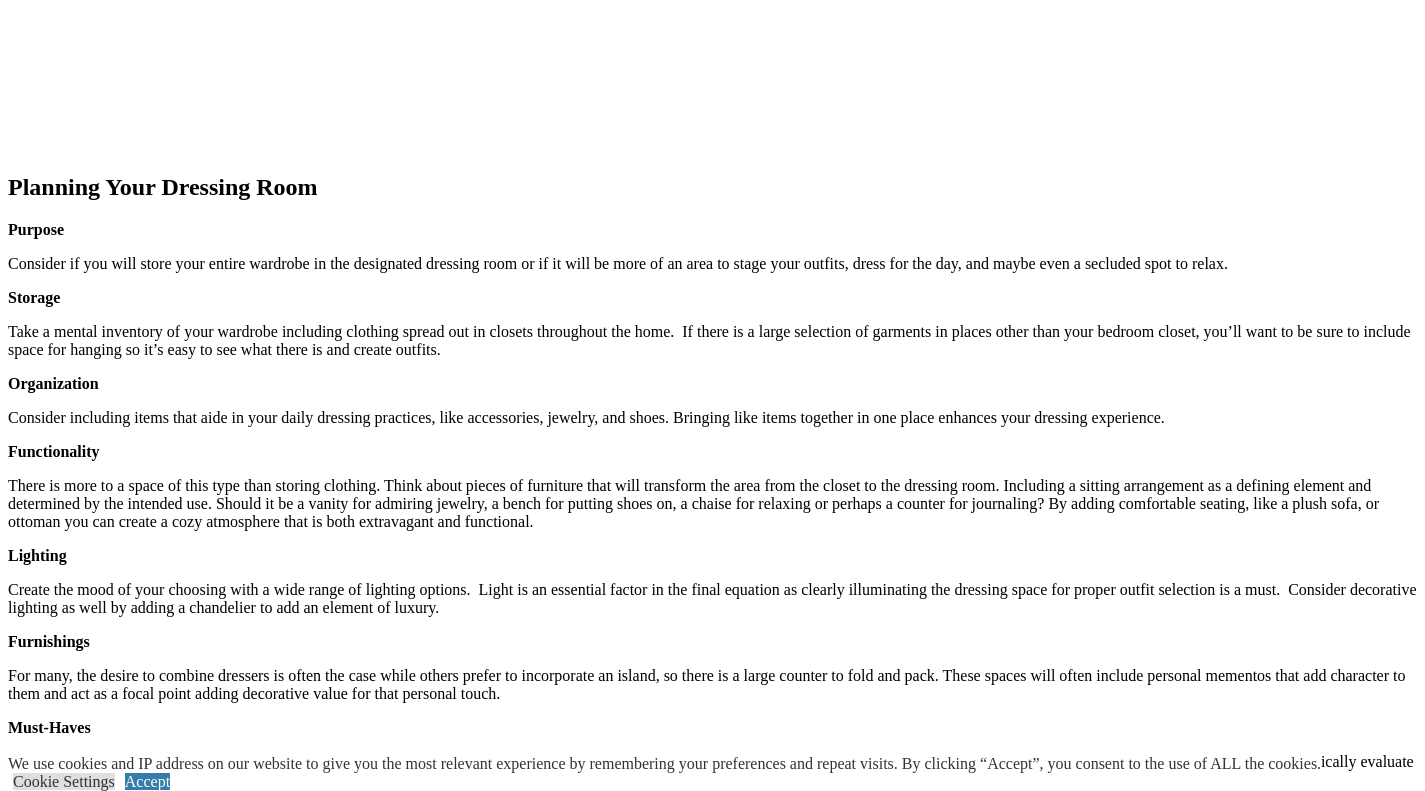 click on "Hanging is enlcosed behind cabinet doors and room features a 3-way-mirror." at bounding box center [732, 2979] 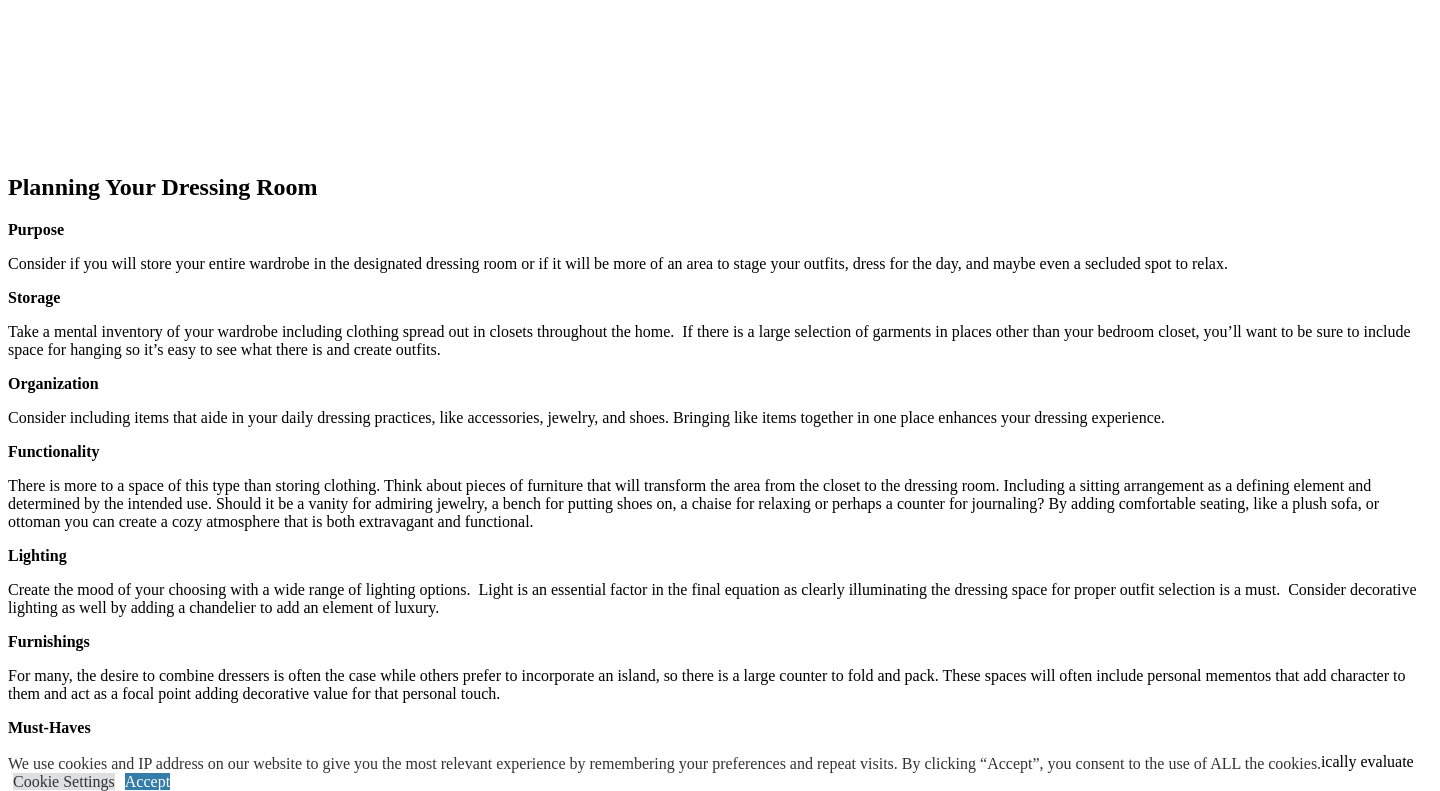 click at bounding box center (122, 8663) 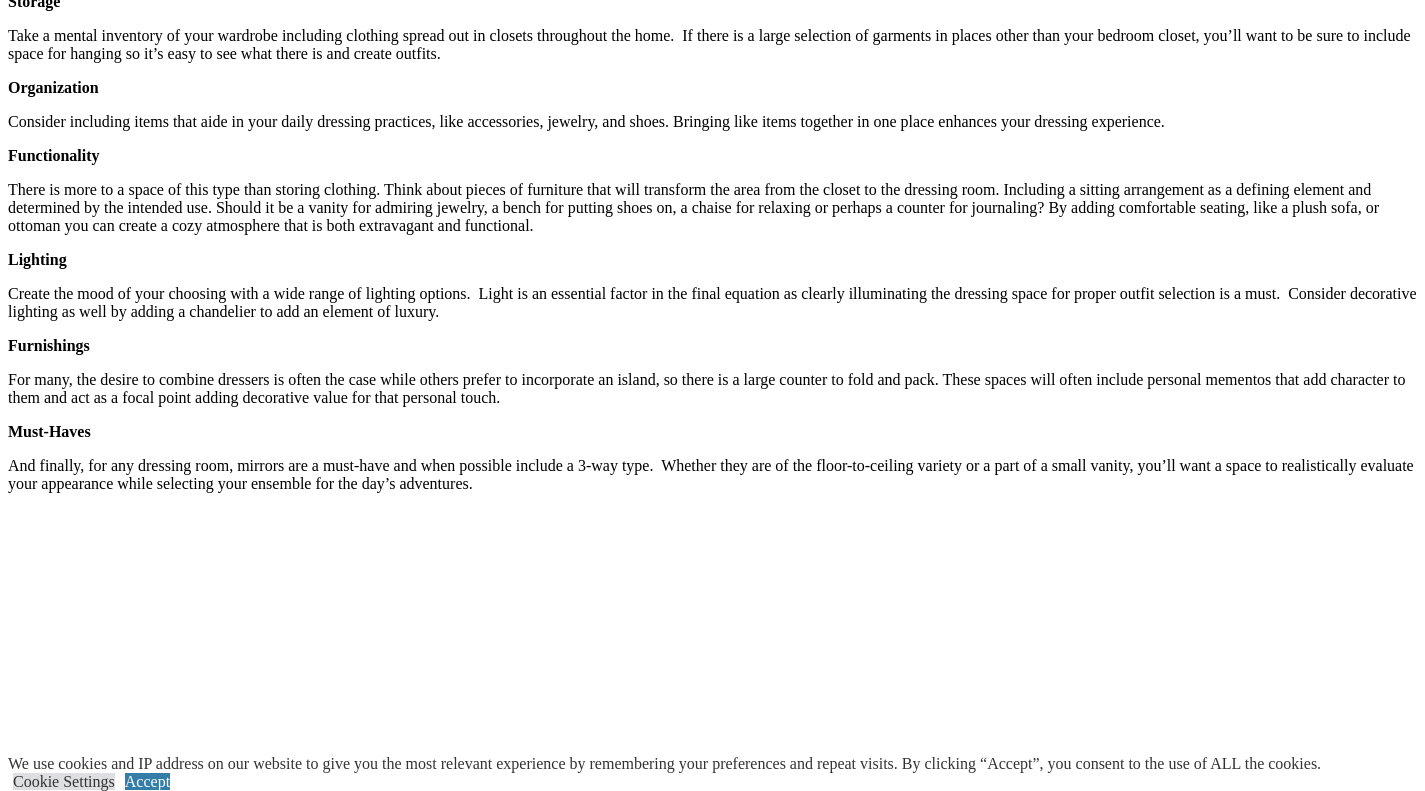 scroll, scrollTop: 2800, scrollLeft: 0, axis: vertical 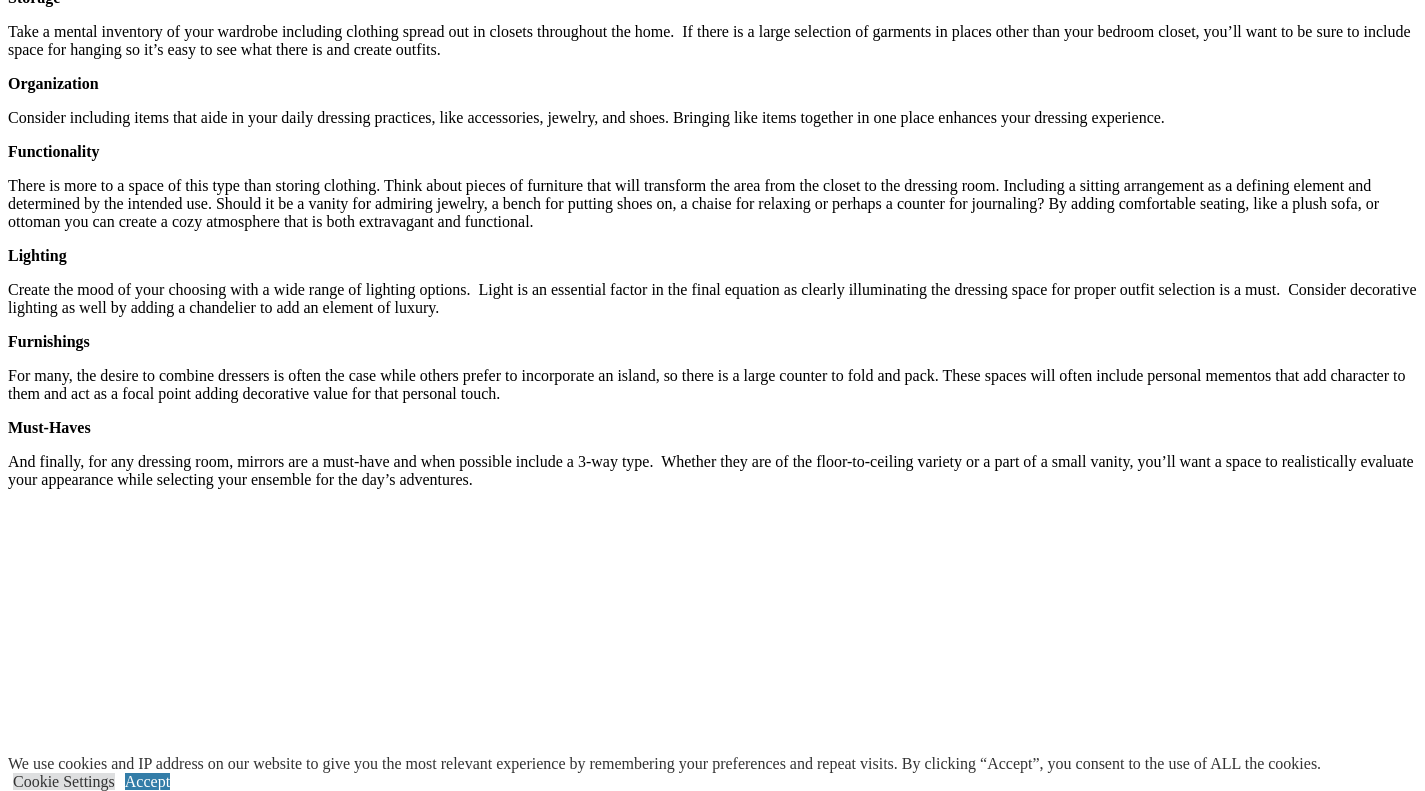 click on "Visit the custom closets gallery and get ideas for your own closet." at bounding box center (338, 3237) 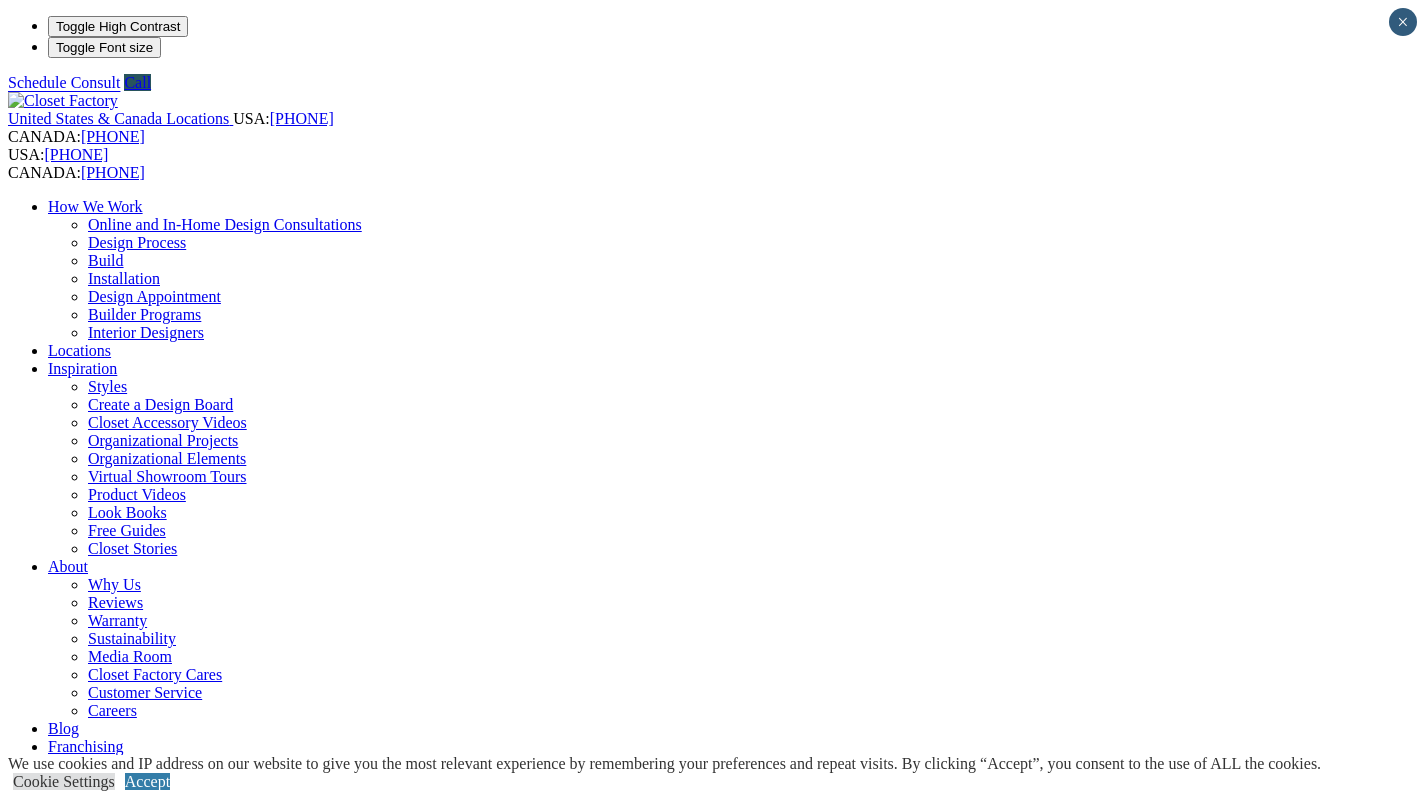 scroll, scrollTop: 0, scrollLeft: 0, axis: both 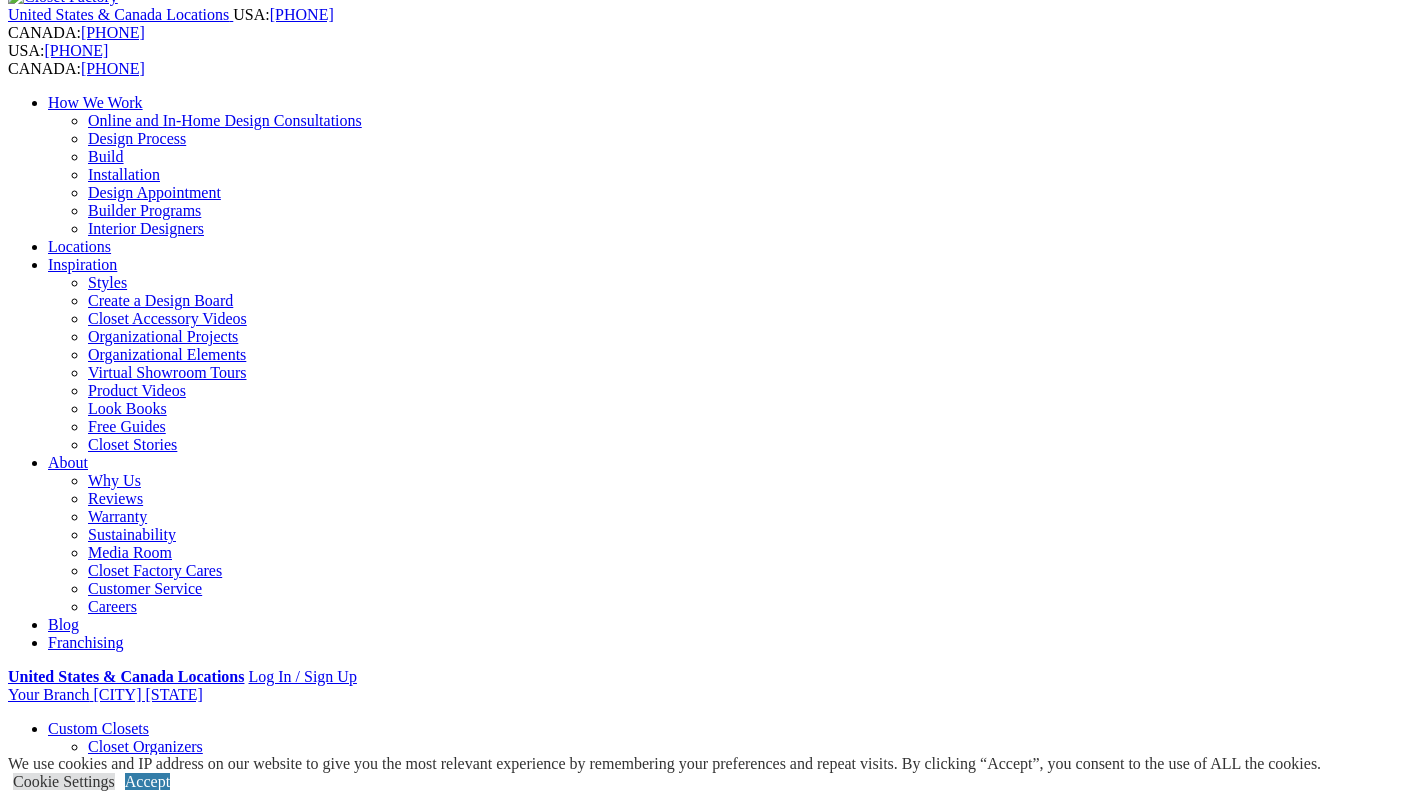 click on "Toggle Font size" at bounding box center [104, -57] 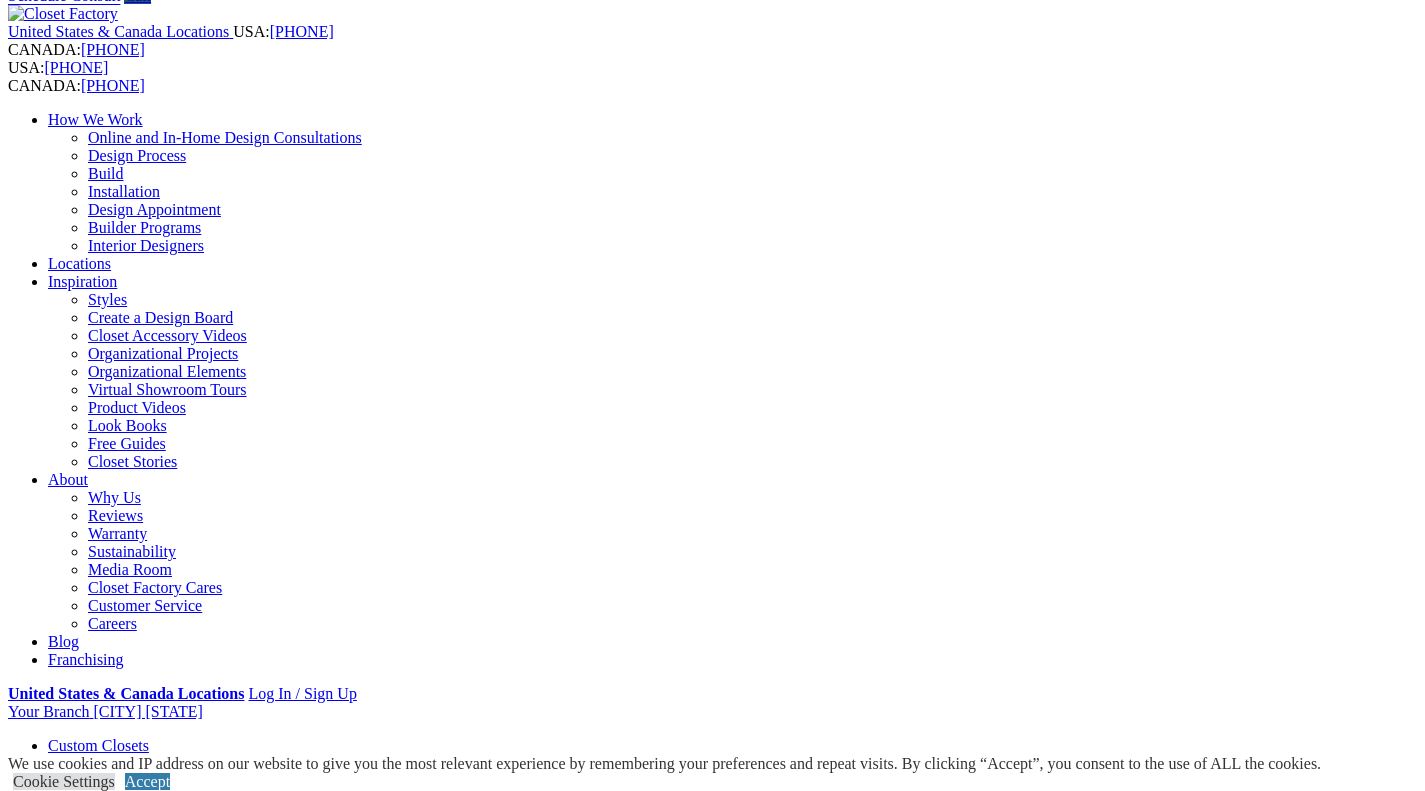 scroll, scrollTop: 0, scrollLeft: 0, axis: both 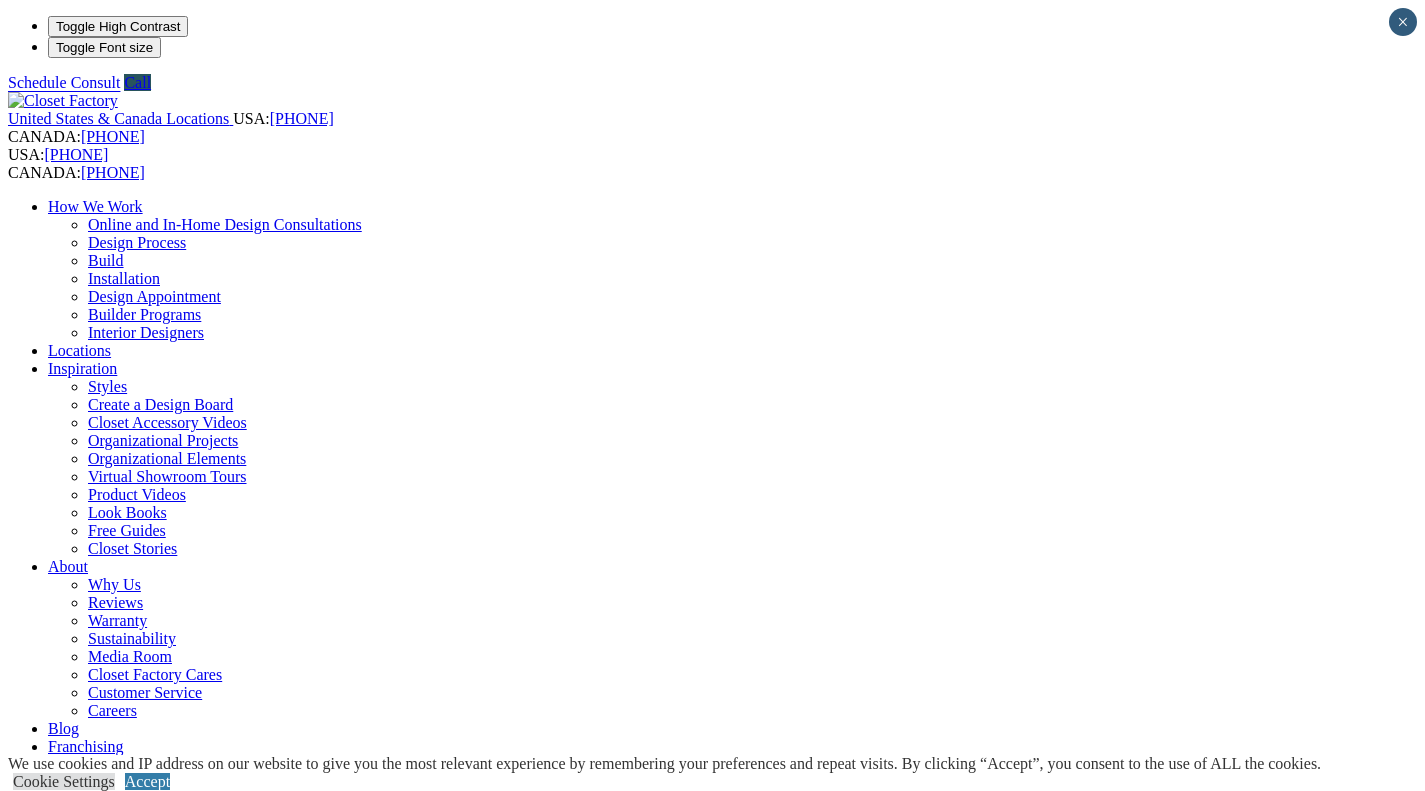 click on "Next Slide" at bounding box center [712, 2023] 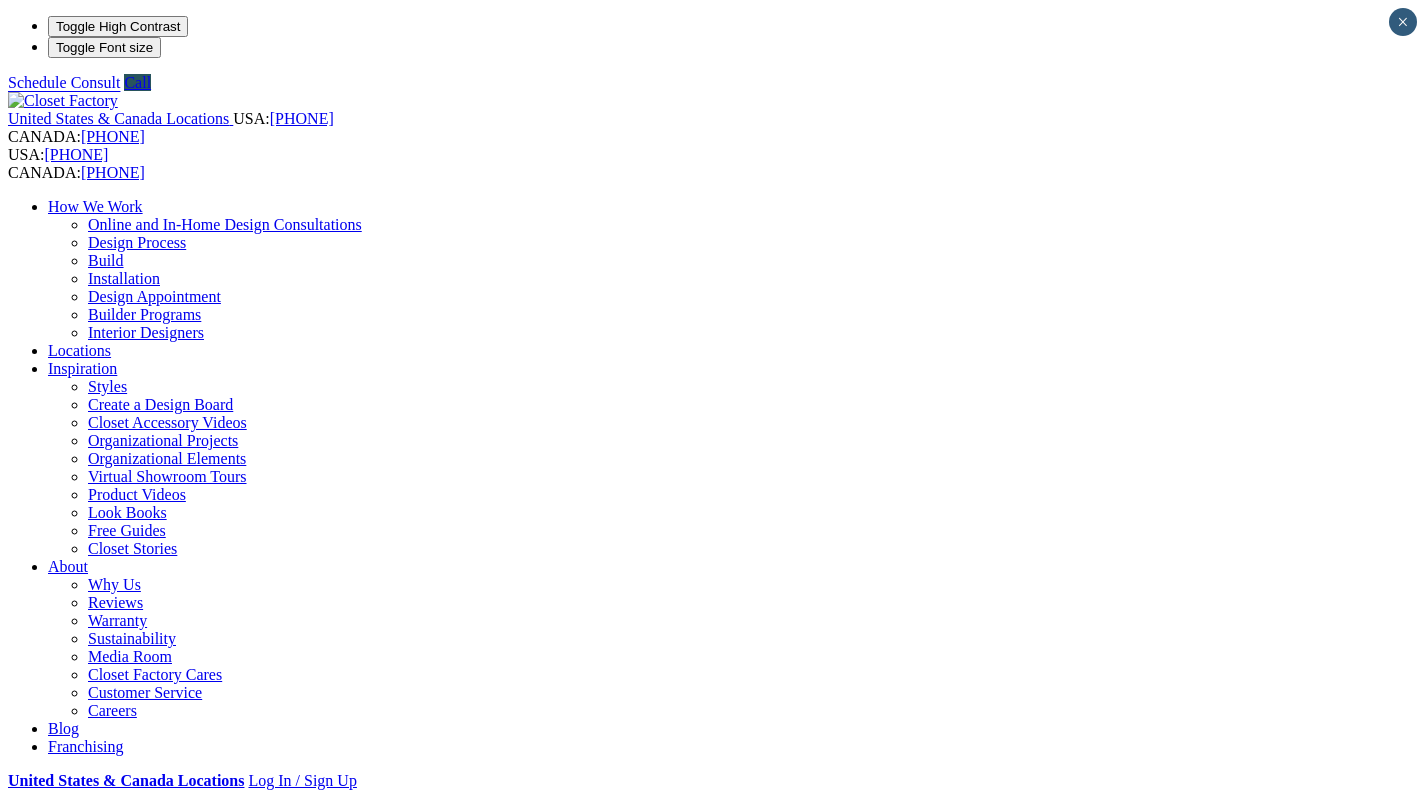 scroll, scrollTop: 0, scrollLeft: 0, axis: both 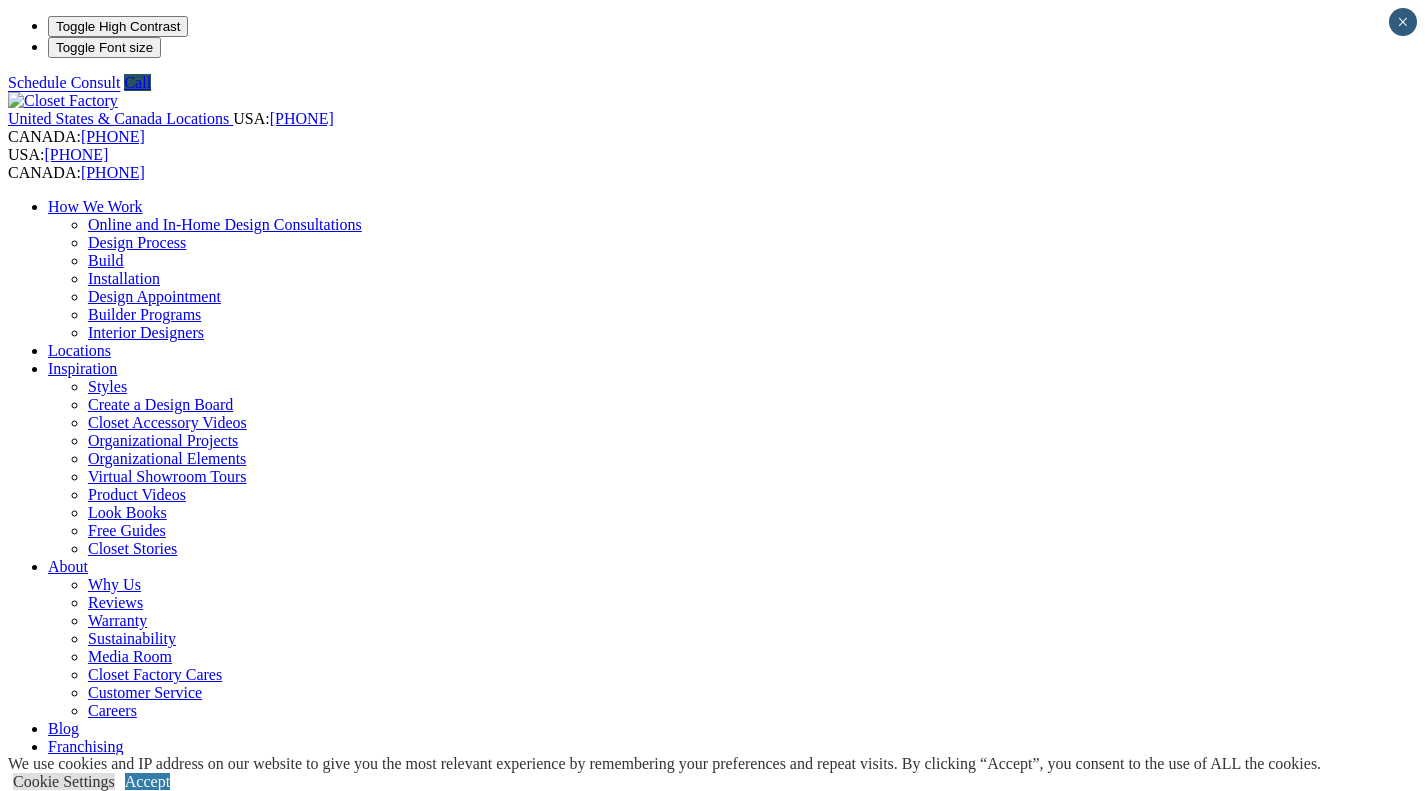 drag, startPoint x: 1309, startPoint y: 397, endPoint x: 1299, endPoint y: 405, distance: 12.806249 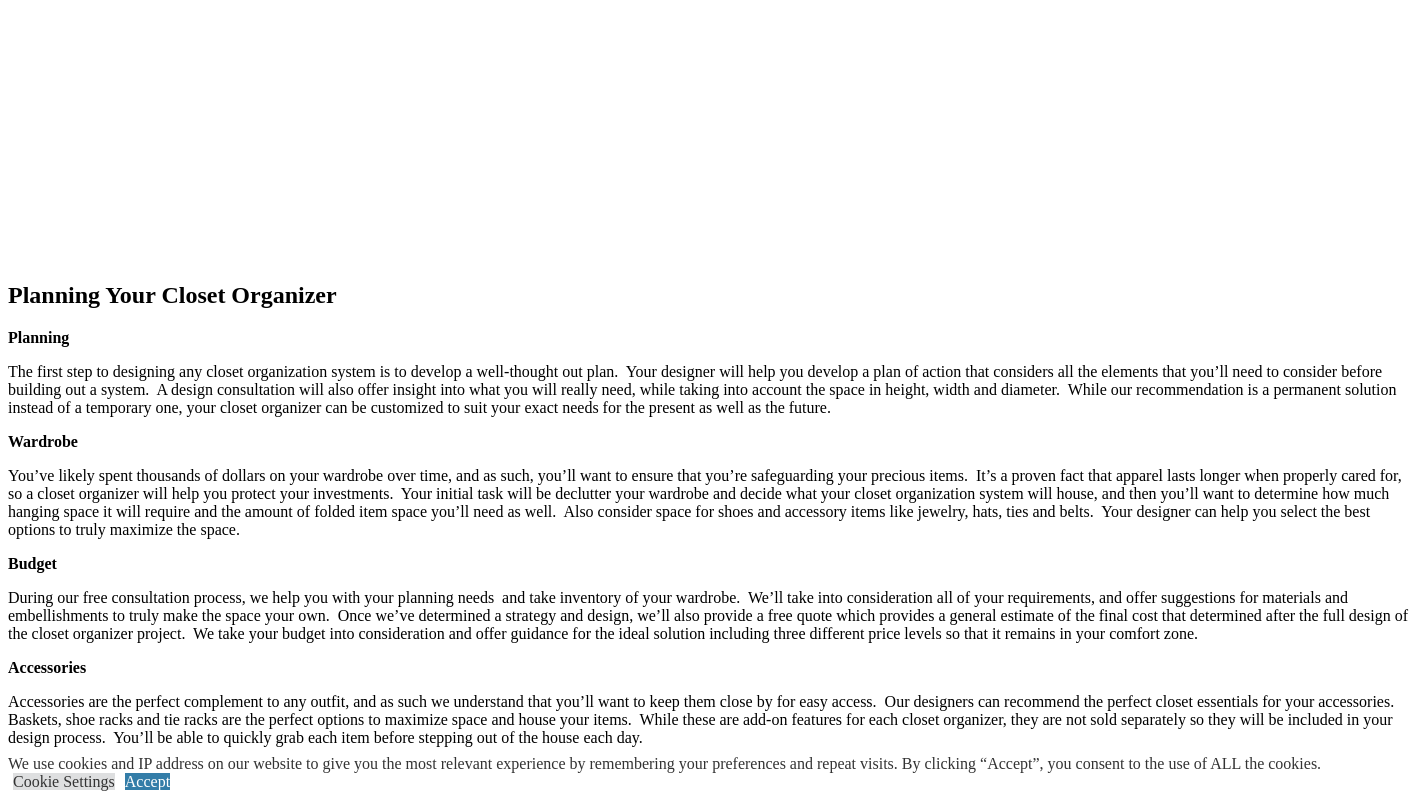 scroll, scrollTop: 2700, scrollLeft: 0, axis: vertical 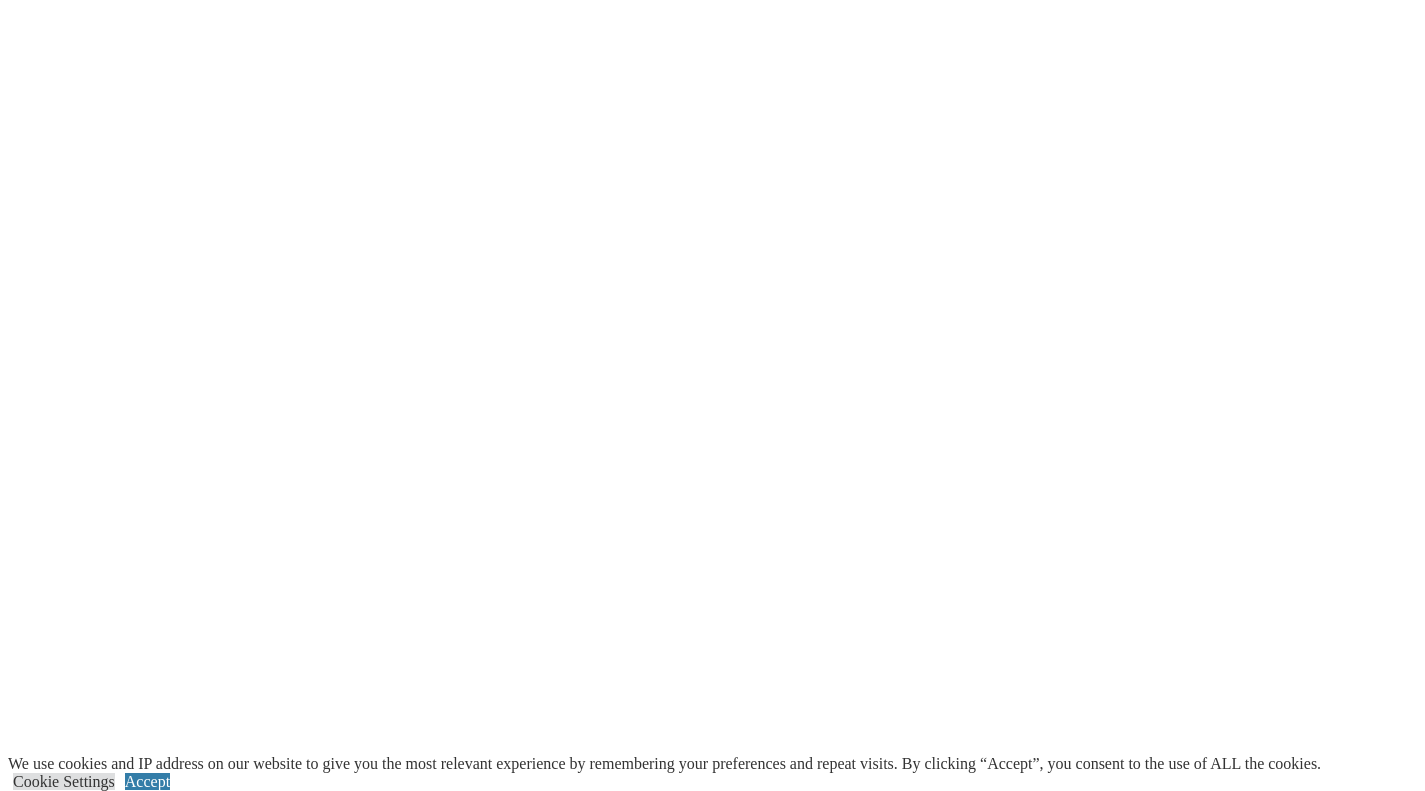 click on "Closet Makeover For Two" at bounding box center (712, 3971) 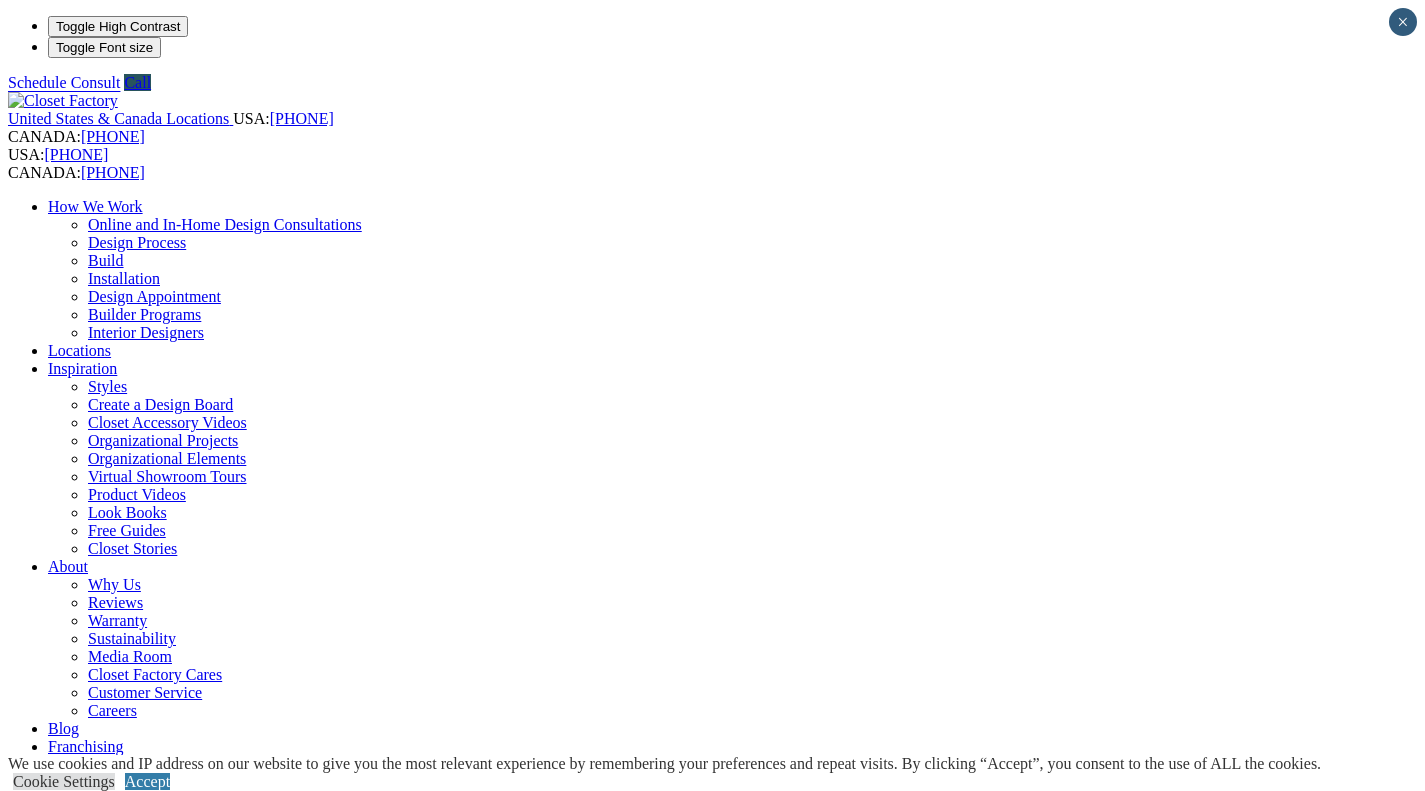 scroll, scrollTop: 0, scrollLeft: 0, axis: both 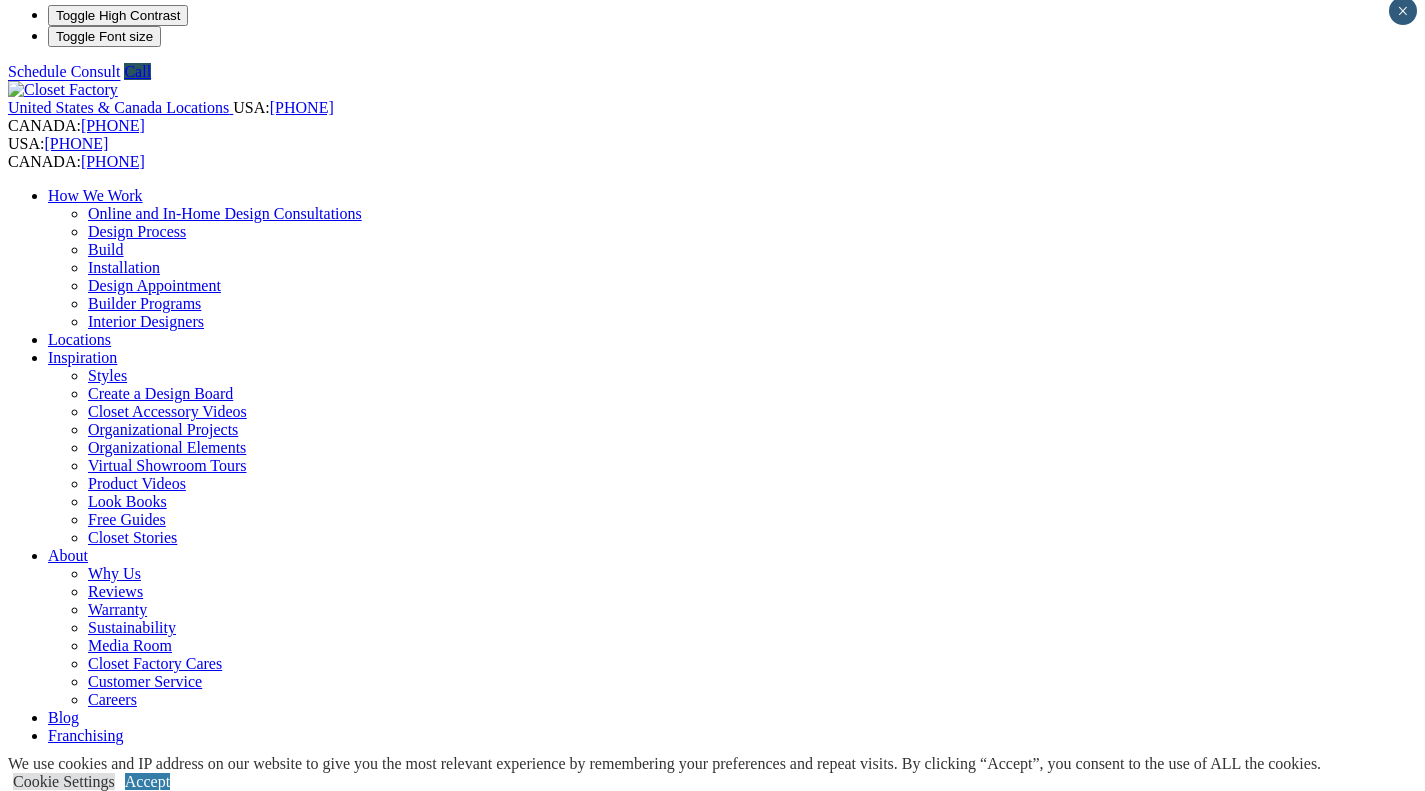click on "Wardrobe Closets" at bounding box center [145, 947] 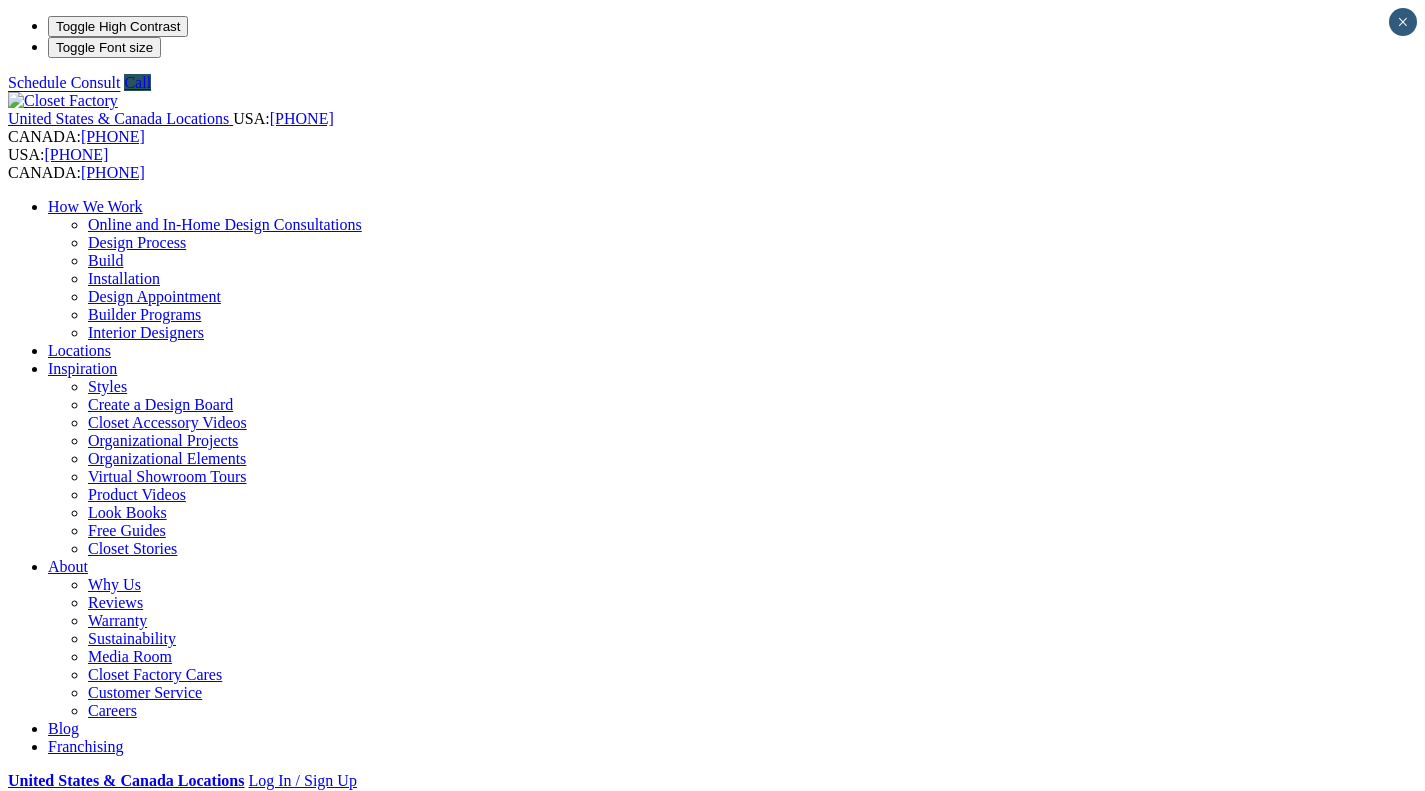 scroll, scrollTop: 0, scrollLeft: 0, axis: both 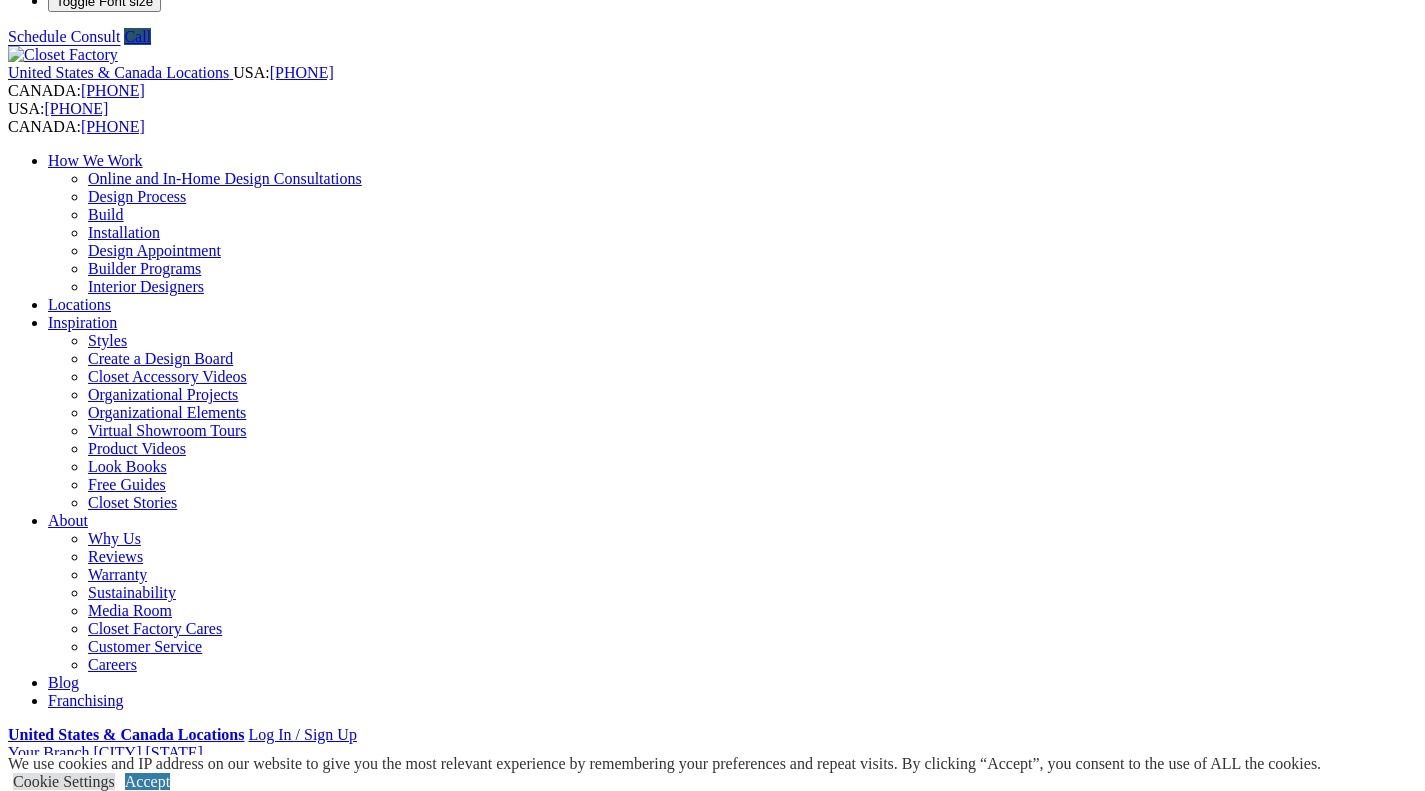 click on "**********" at bounding box center (712, 6540) 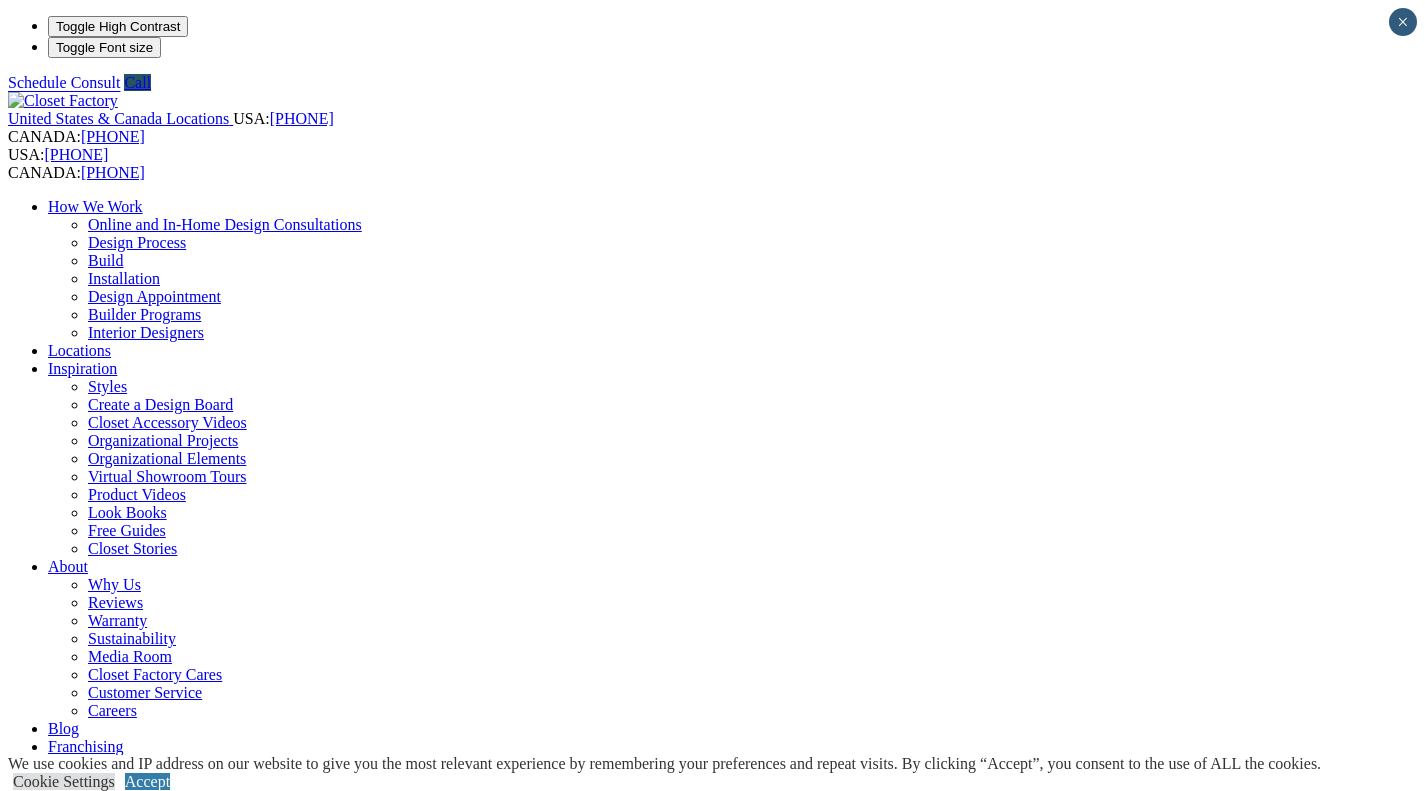 scroll, scrollTop: 0, scrollLeft: 0, axis: both 